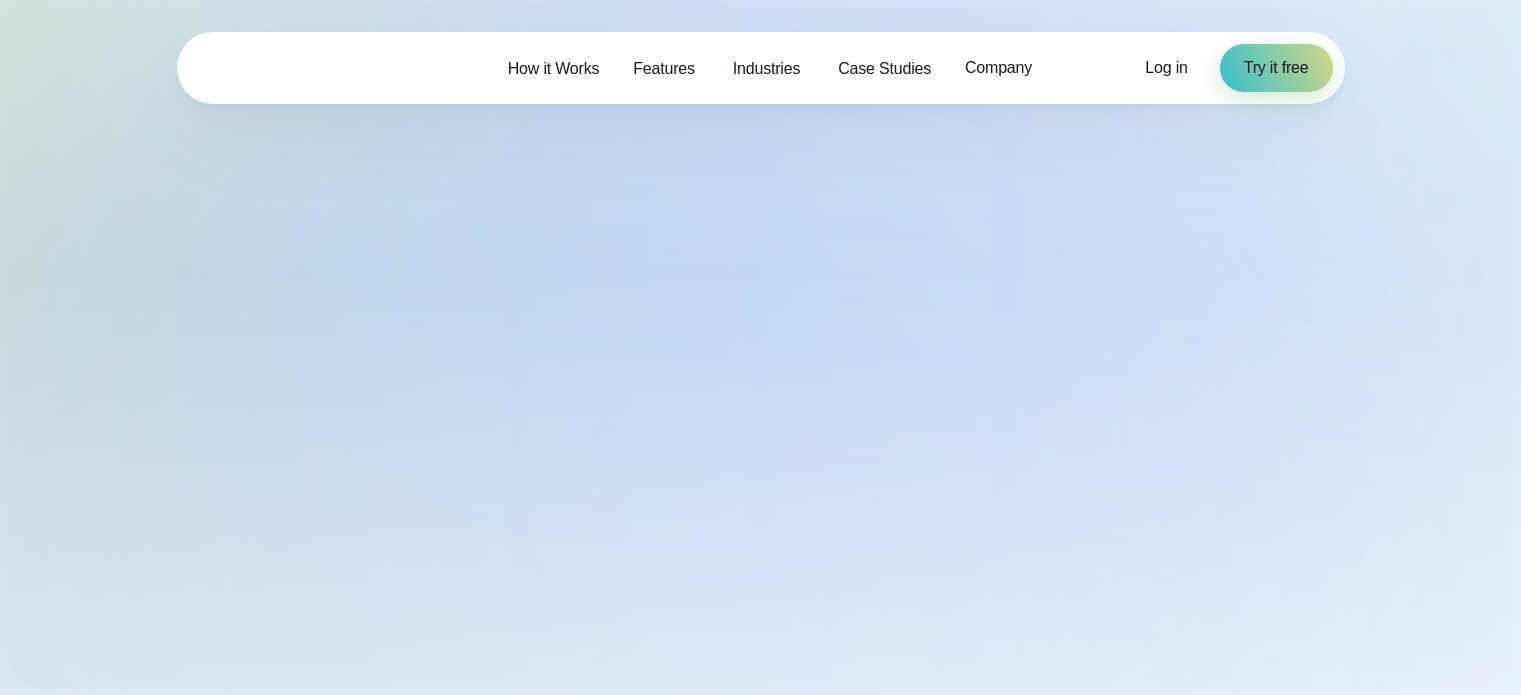 scroll, scrollTop: 0, scrollLeft: 0, axis: both 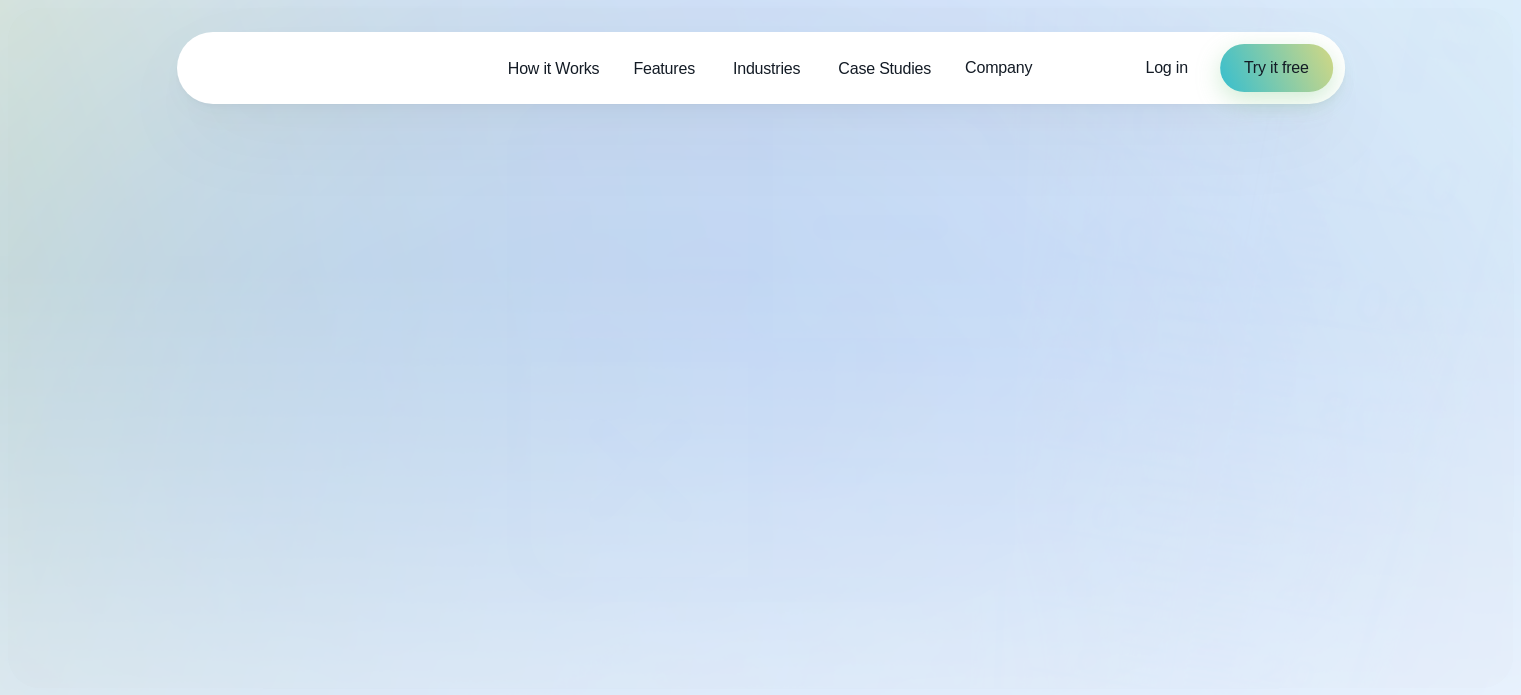select on "***" 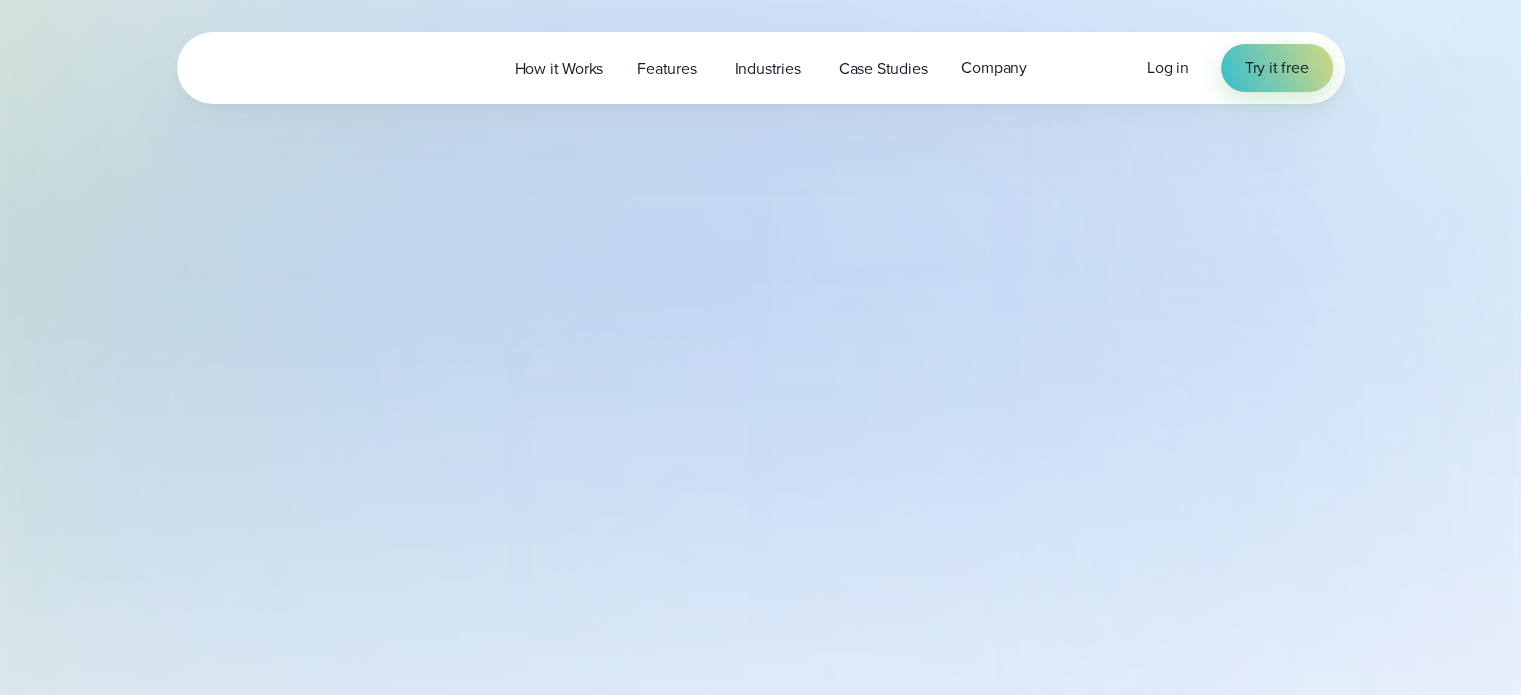 type on "*******" 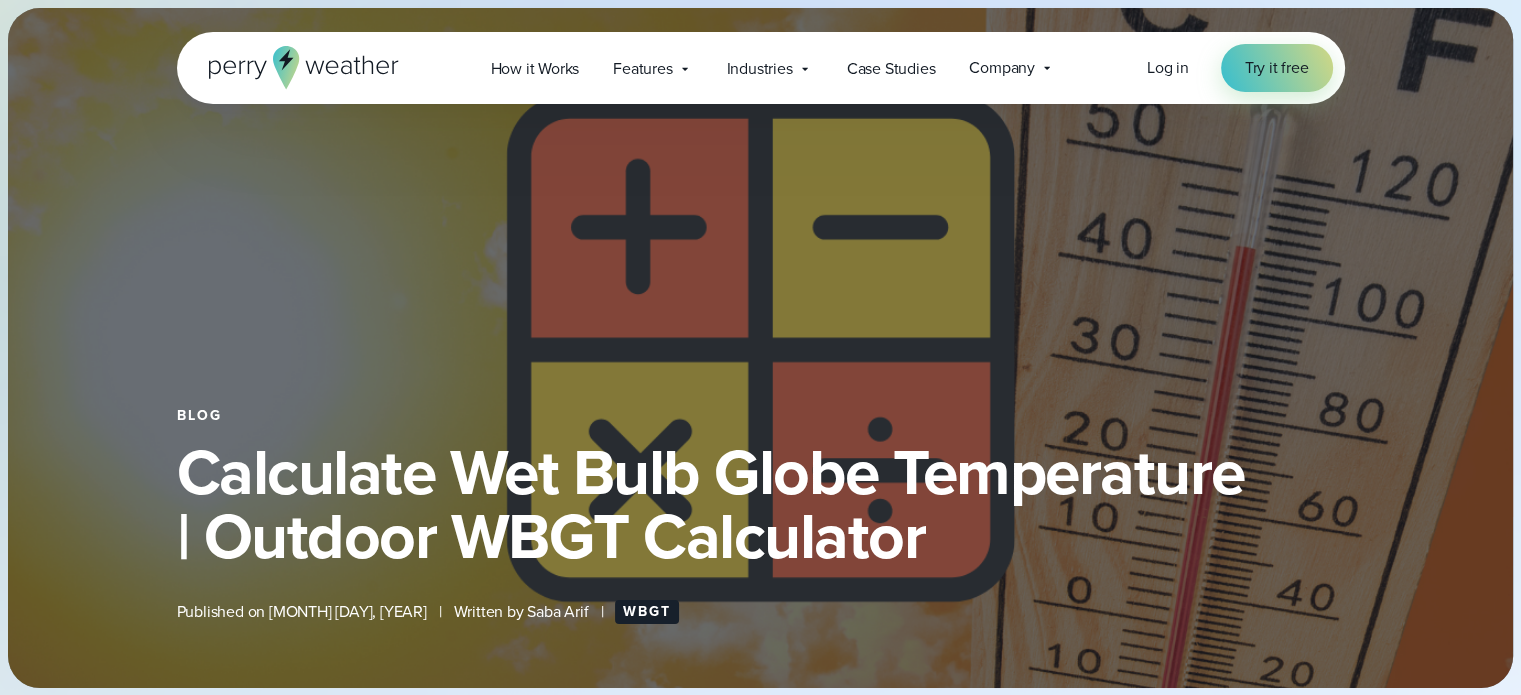 click on "Blog
Calculate Wet Bulb Globe Temperature | Outdoor WBGT Calculator
Published on [MONTH] [DAY], [YEAR]
|
Written by [NAME] [LAST]
|" at bounding box center (760, 348) 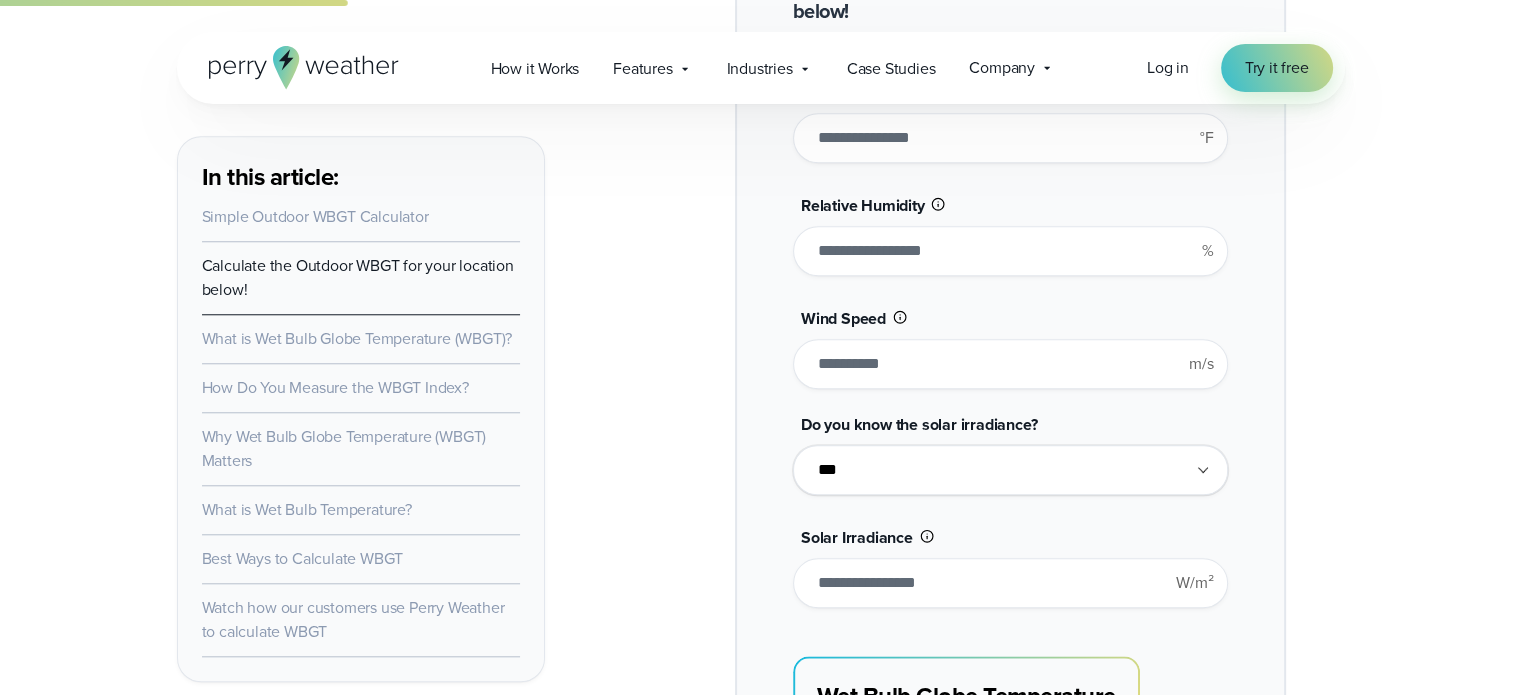 scroll, scrollTop: 1805, scrollLeft: 0, axis: vertical 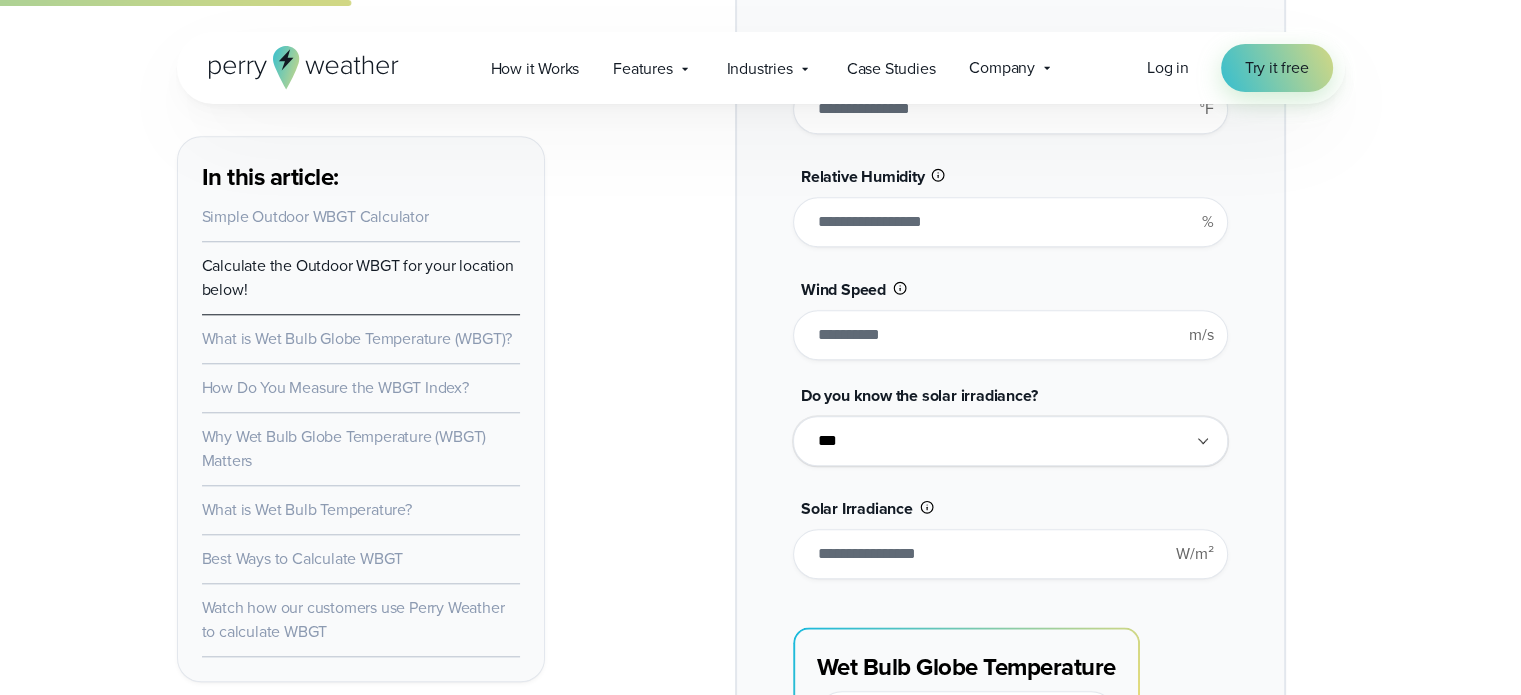 click on "**********" at bounding box center [1010, 441] 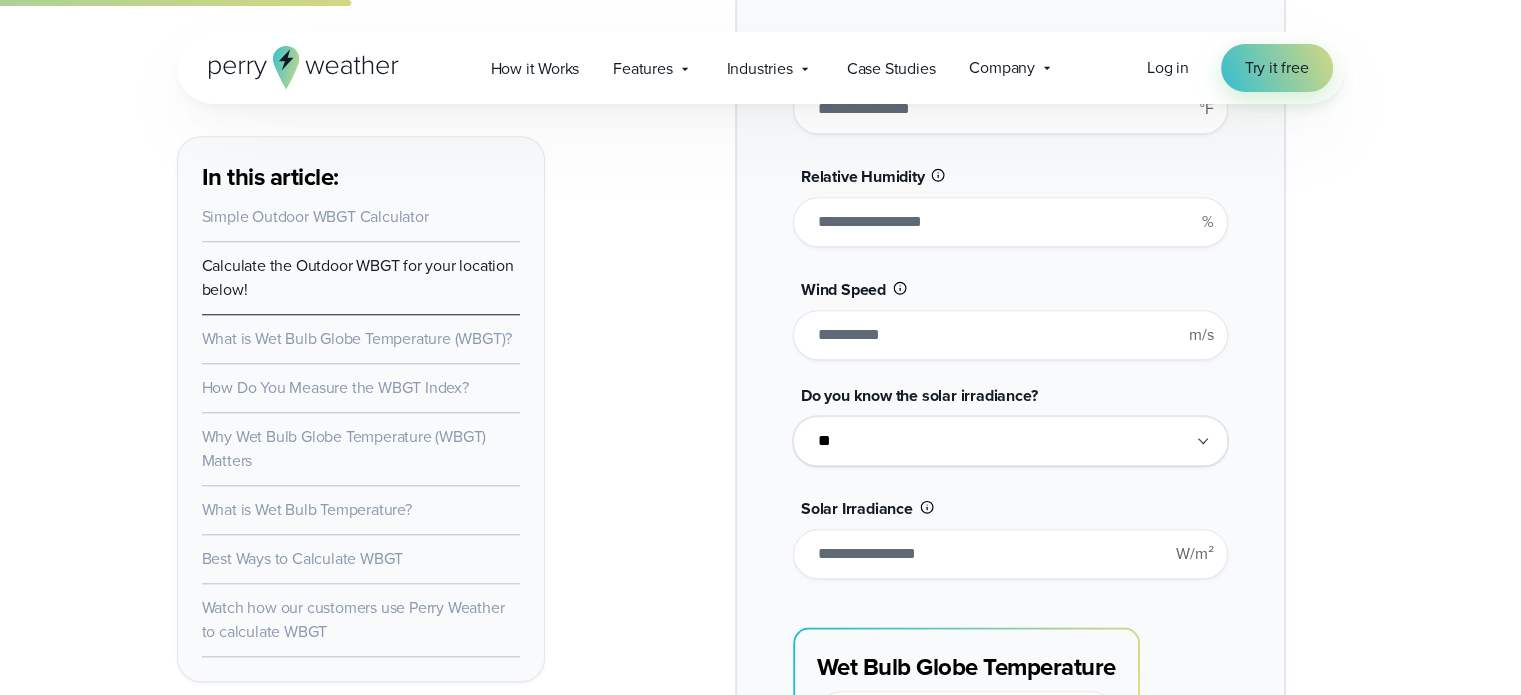 click on "**********" at bounding box center [1010, 441] 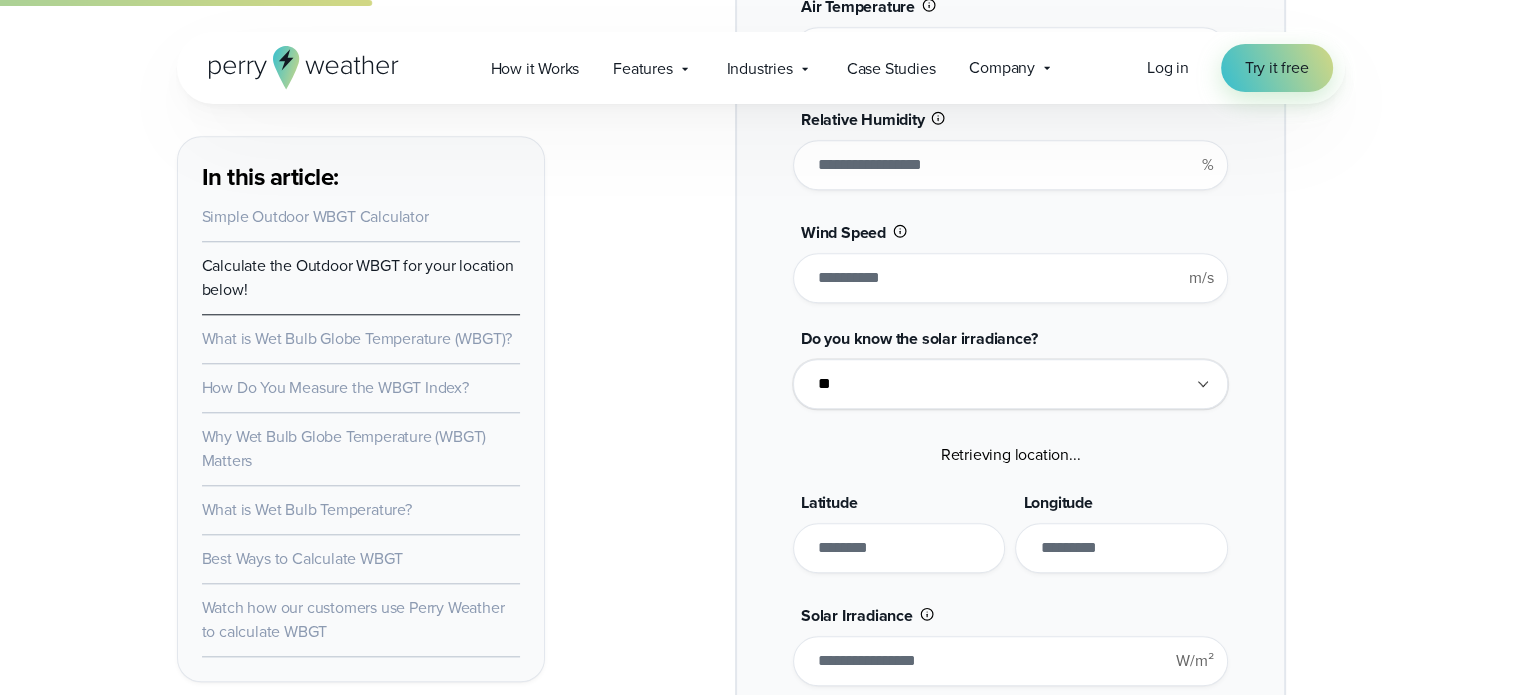 scroll, scrollTop: 2008, scrollLeft: 0, axis: vertical 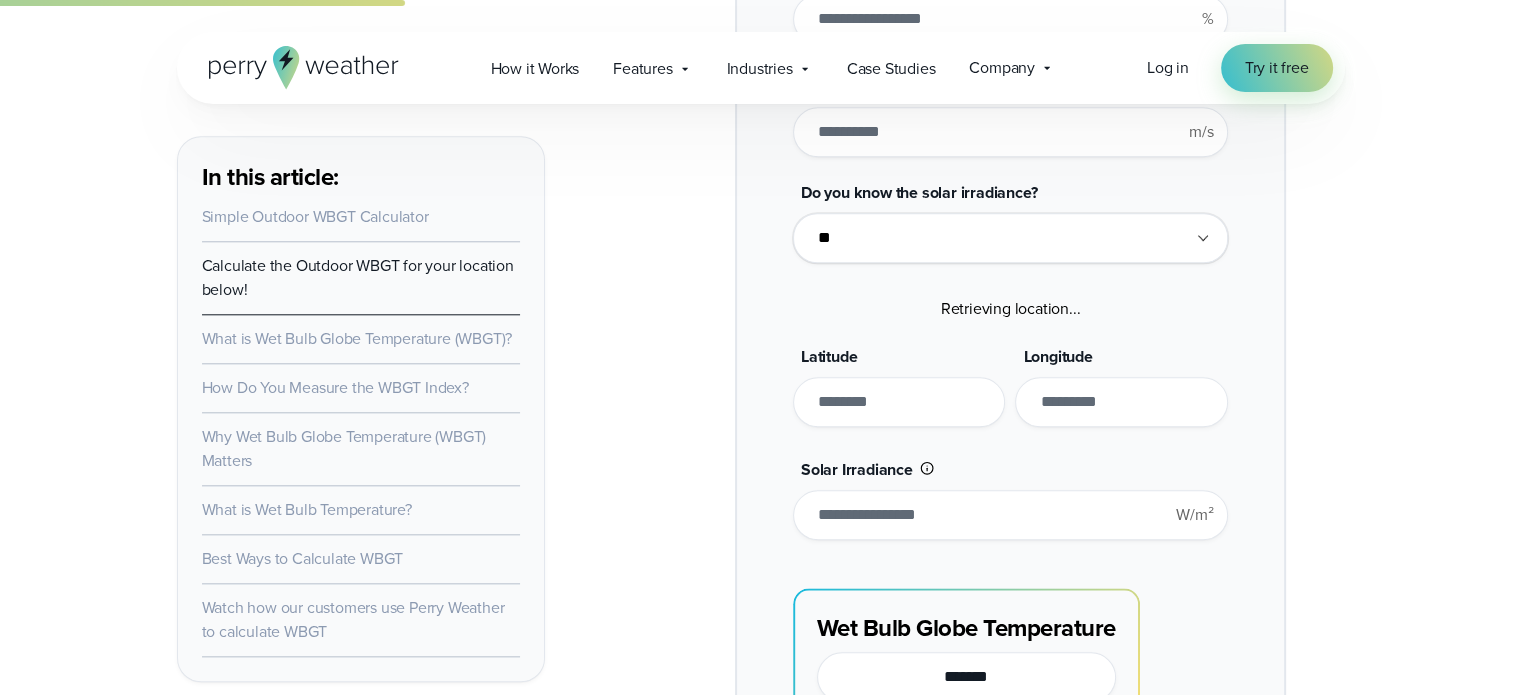 click at bounding box center (899, 402) 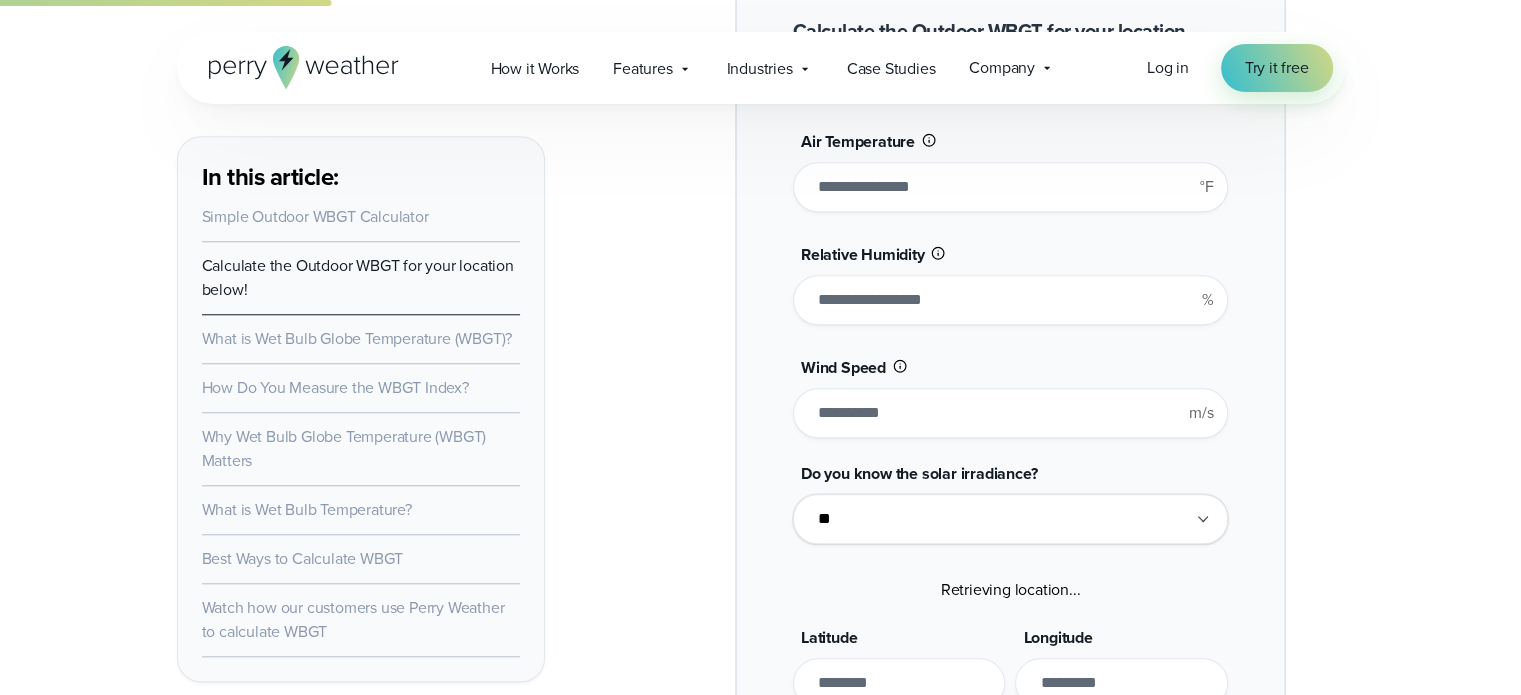 scroll, scrollTop: 1726, scrollLeft: 0, axis: vertical 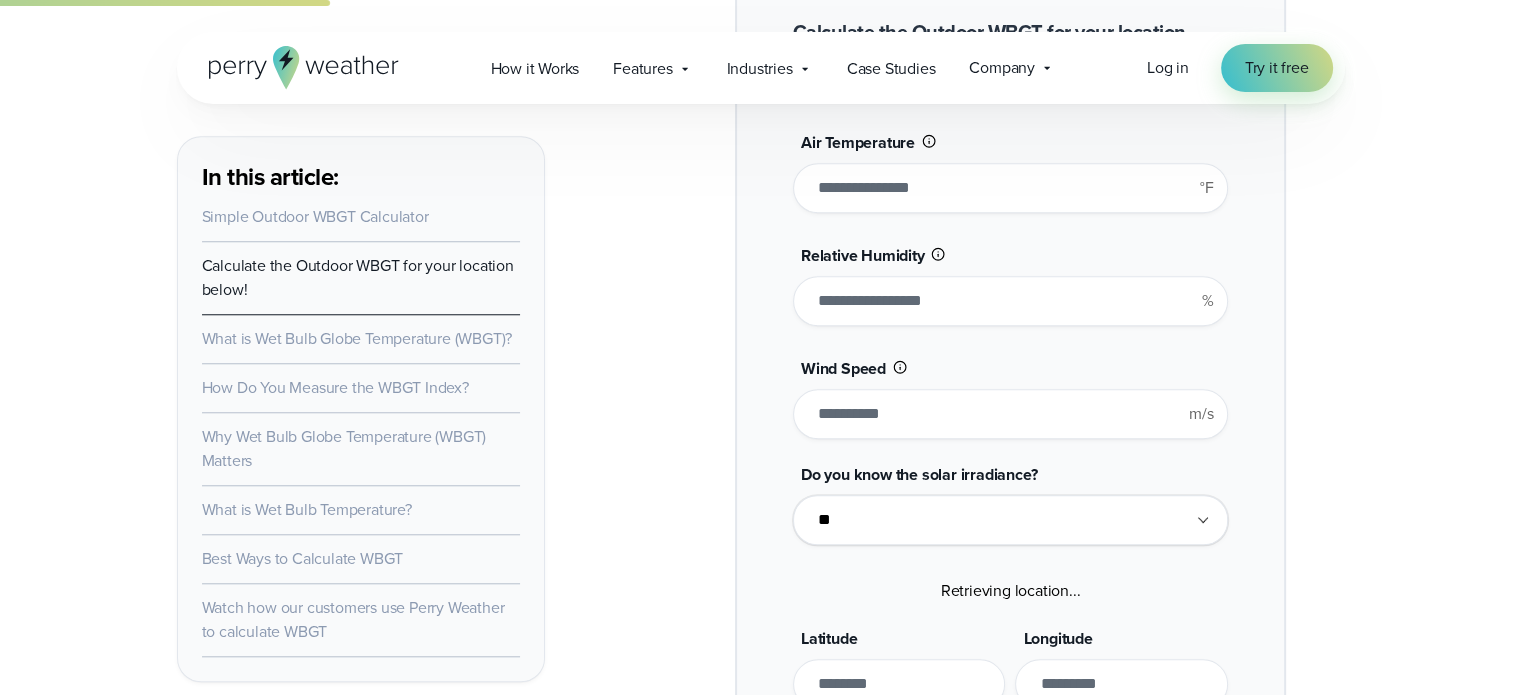 type on "*******" 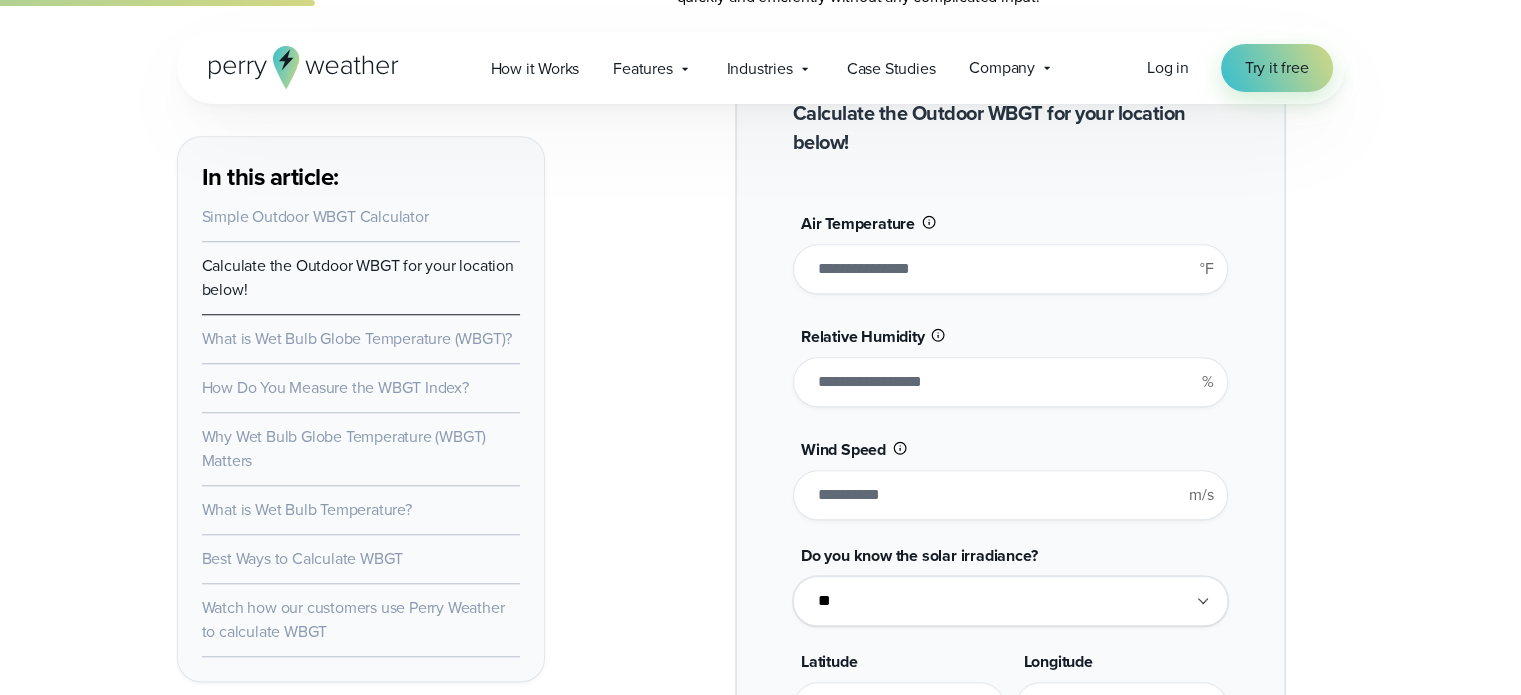 scroll, scrollTop: 1637, scrollLeft: 0, axis: vertical 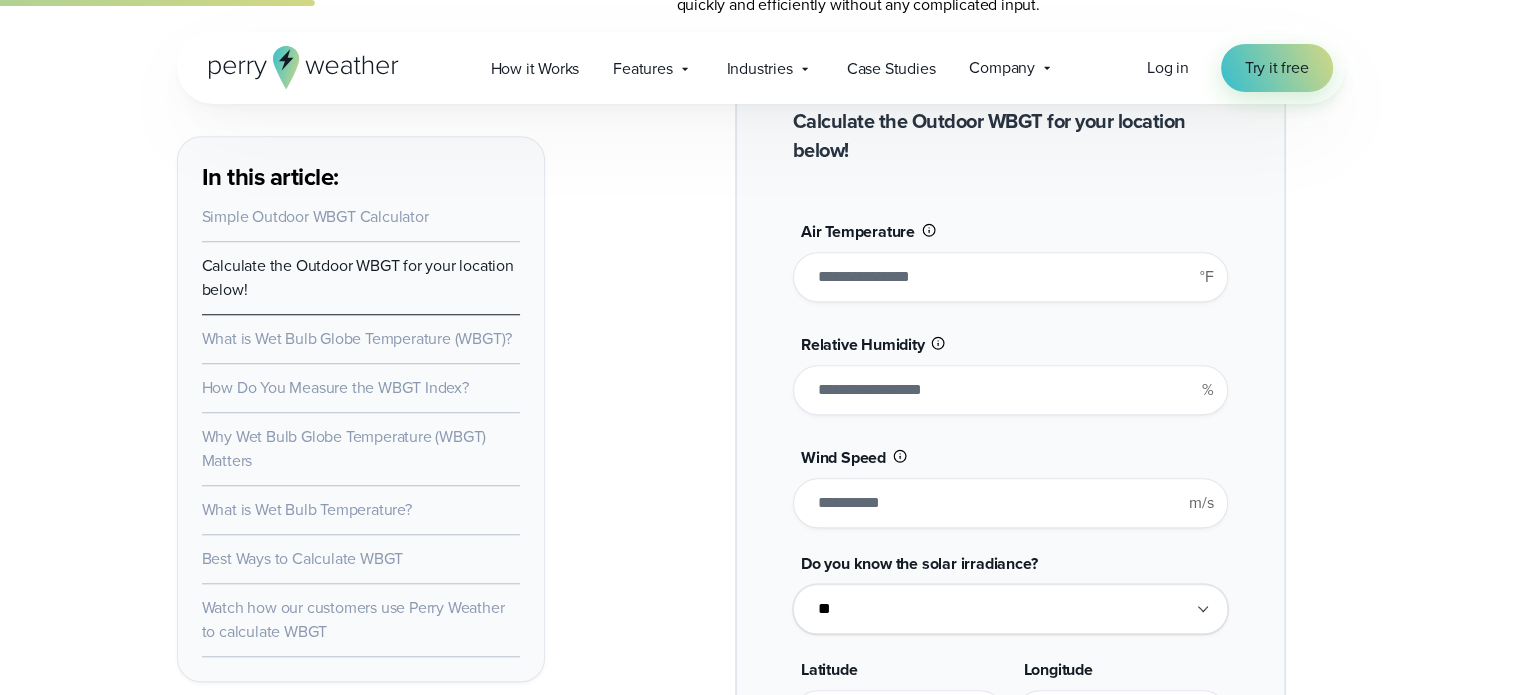 type on "*" 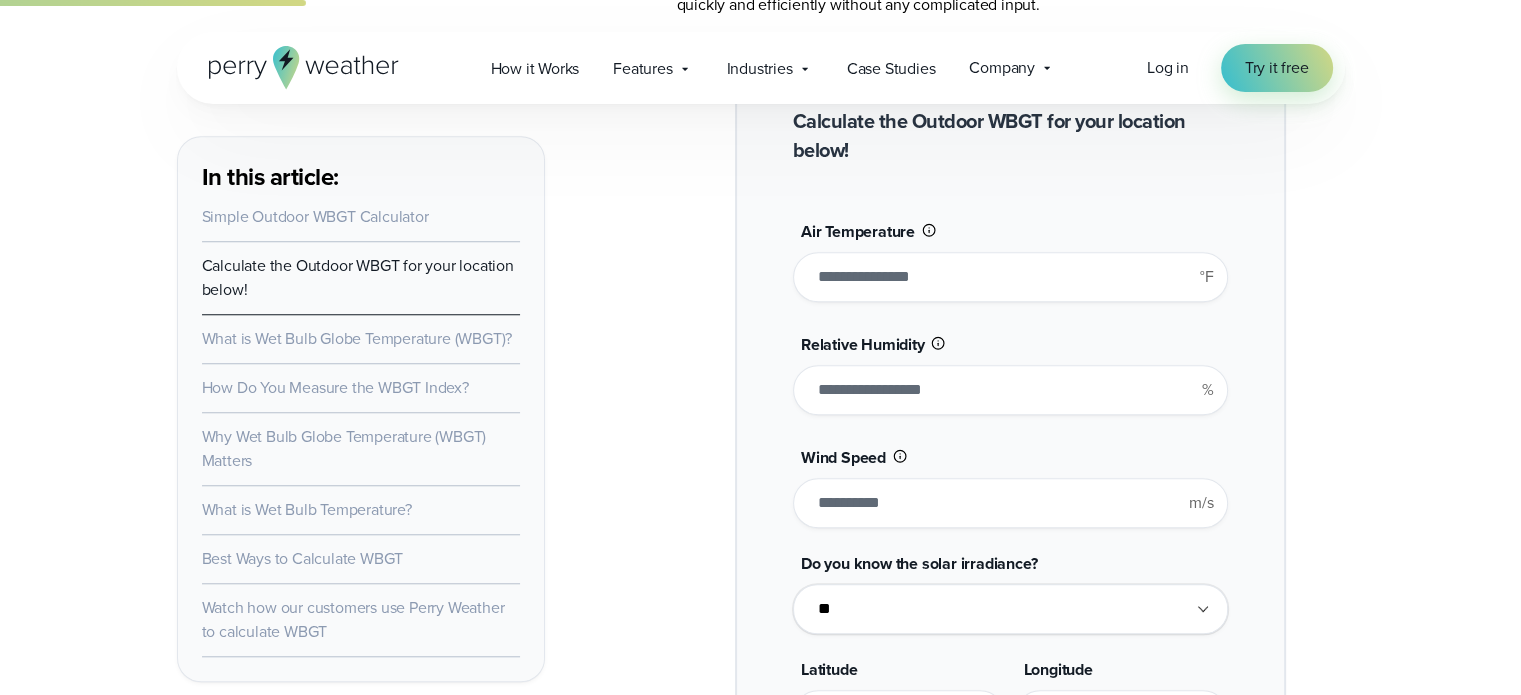 type on "*******" 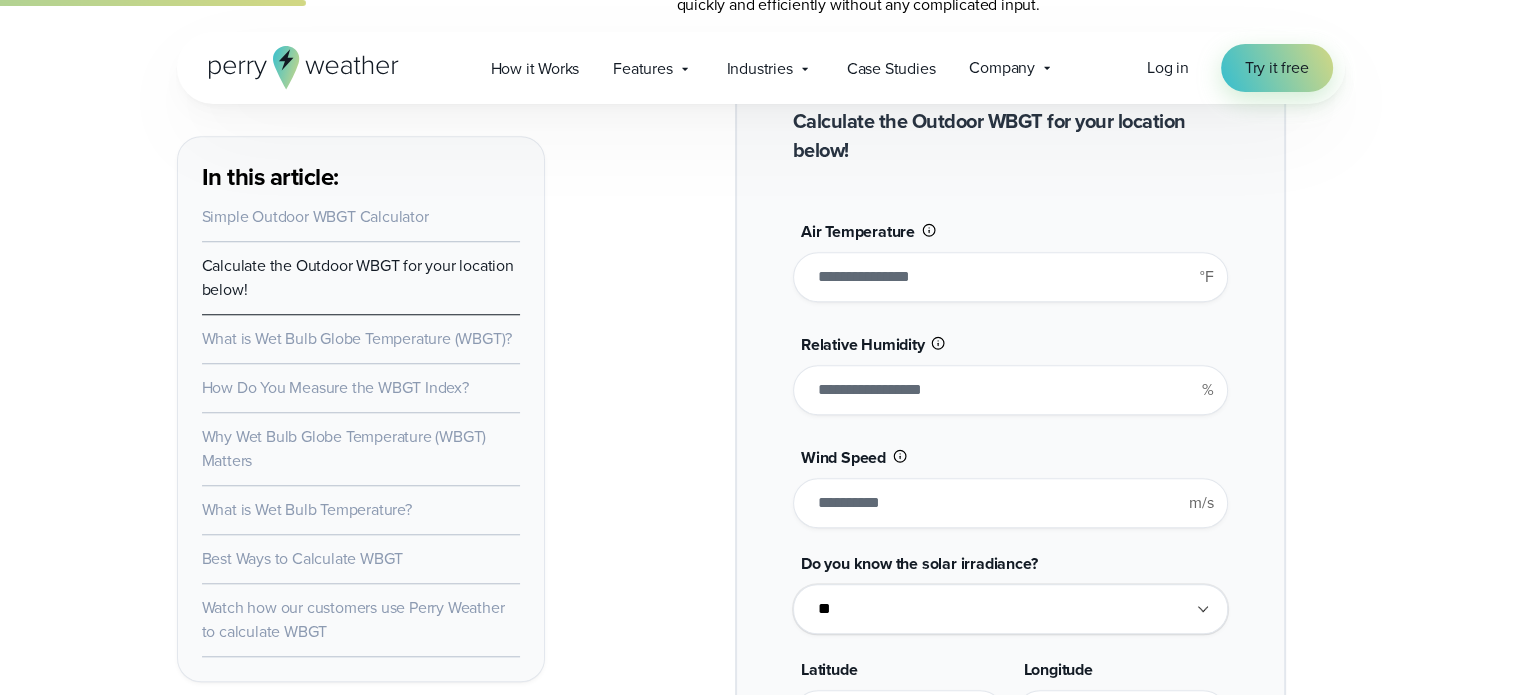 click on "**" at bounding box center (1010, 277) 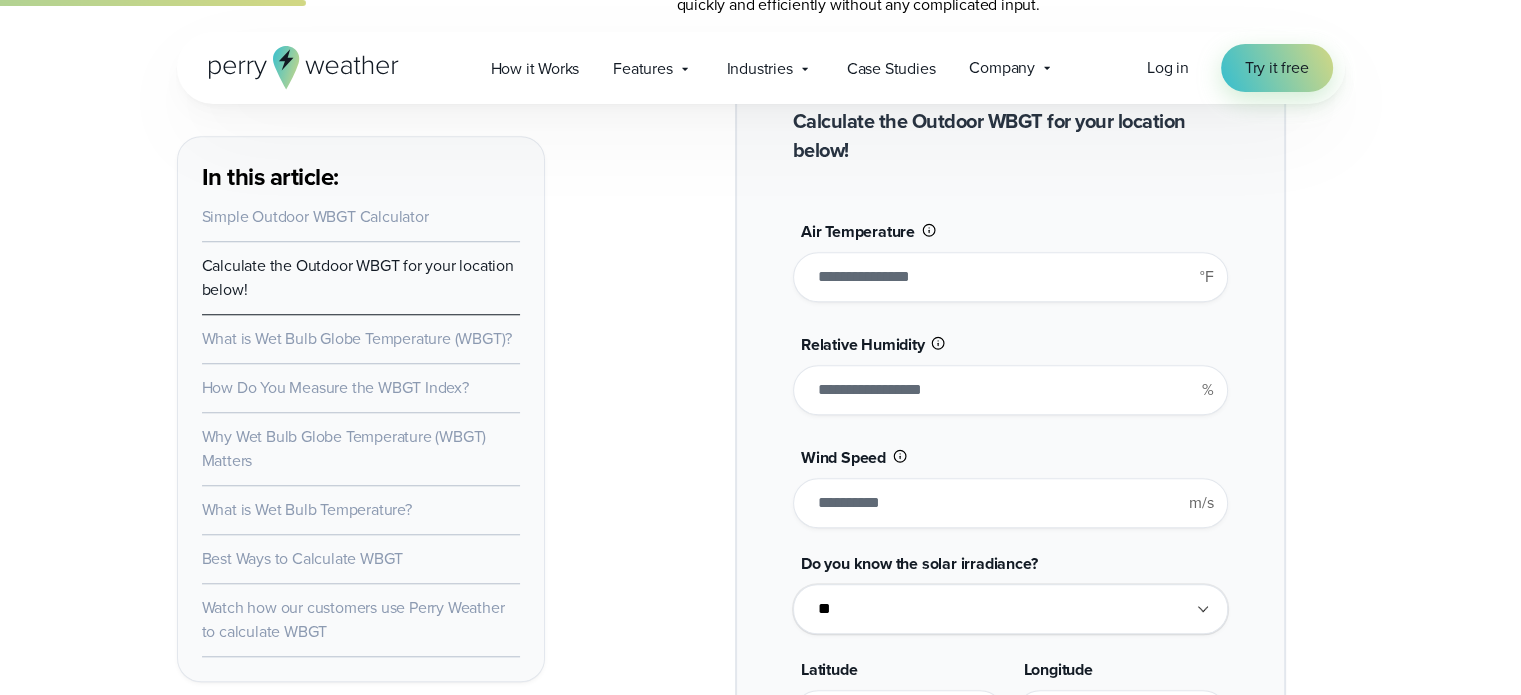 type on "**" 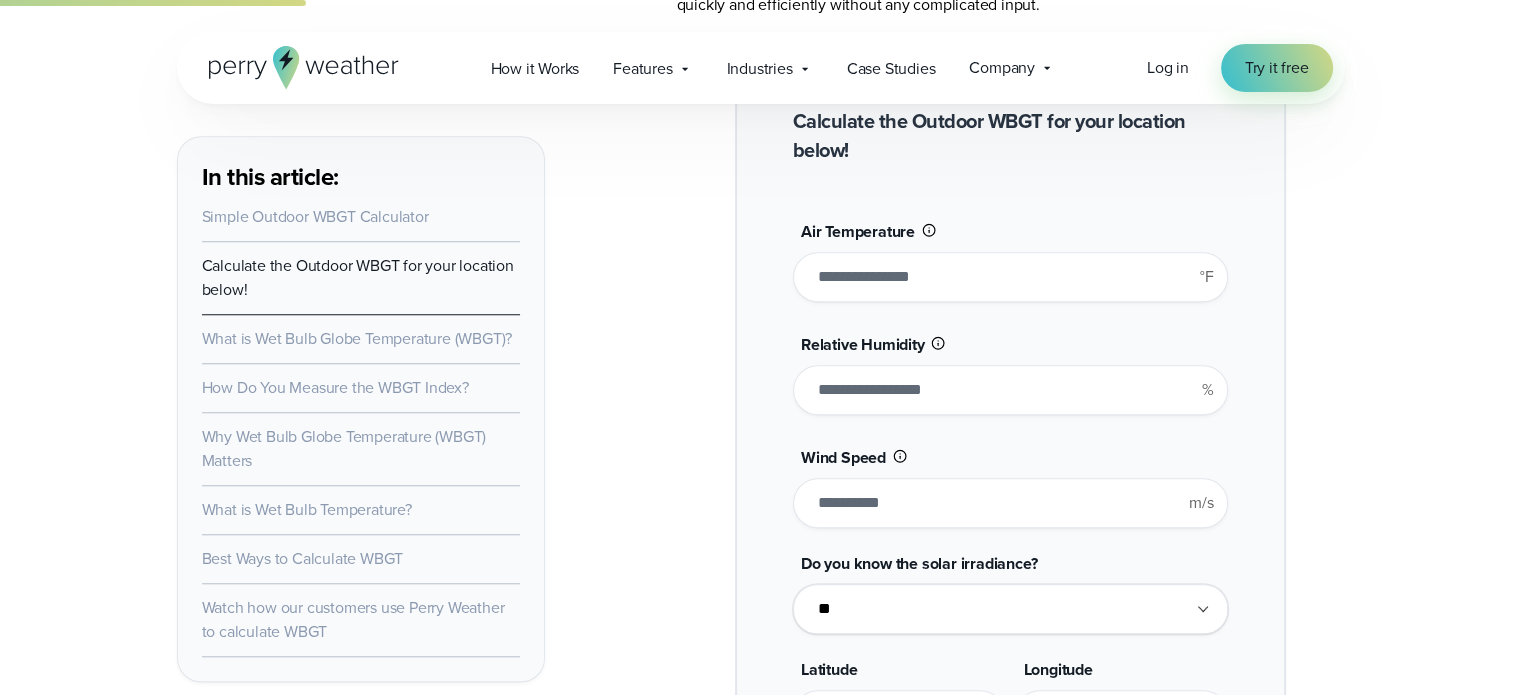 click on "**" at bounding box center [1010, 390] 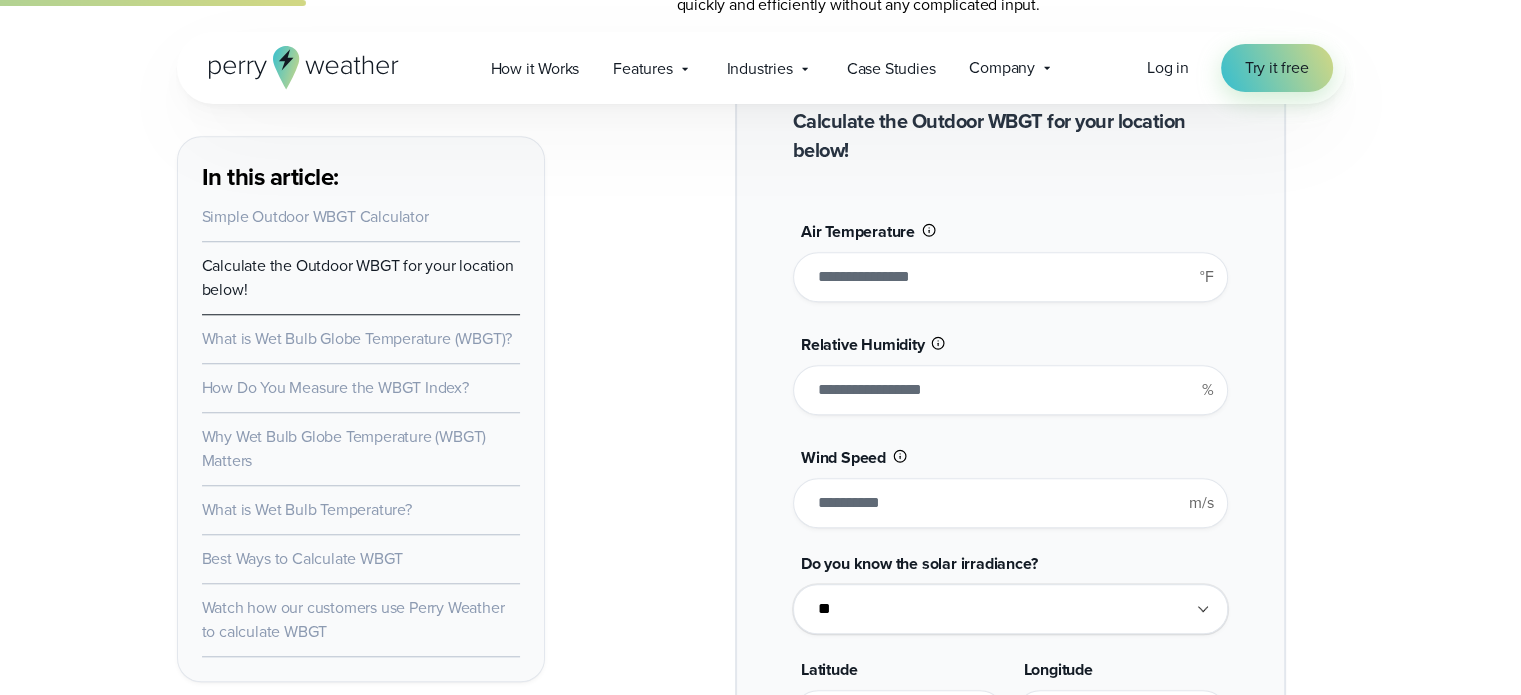 type on "*" 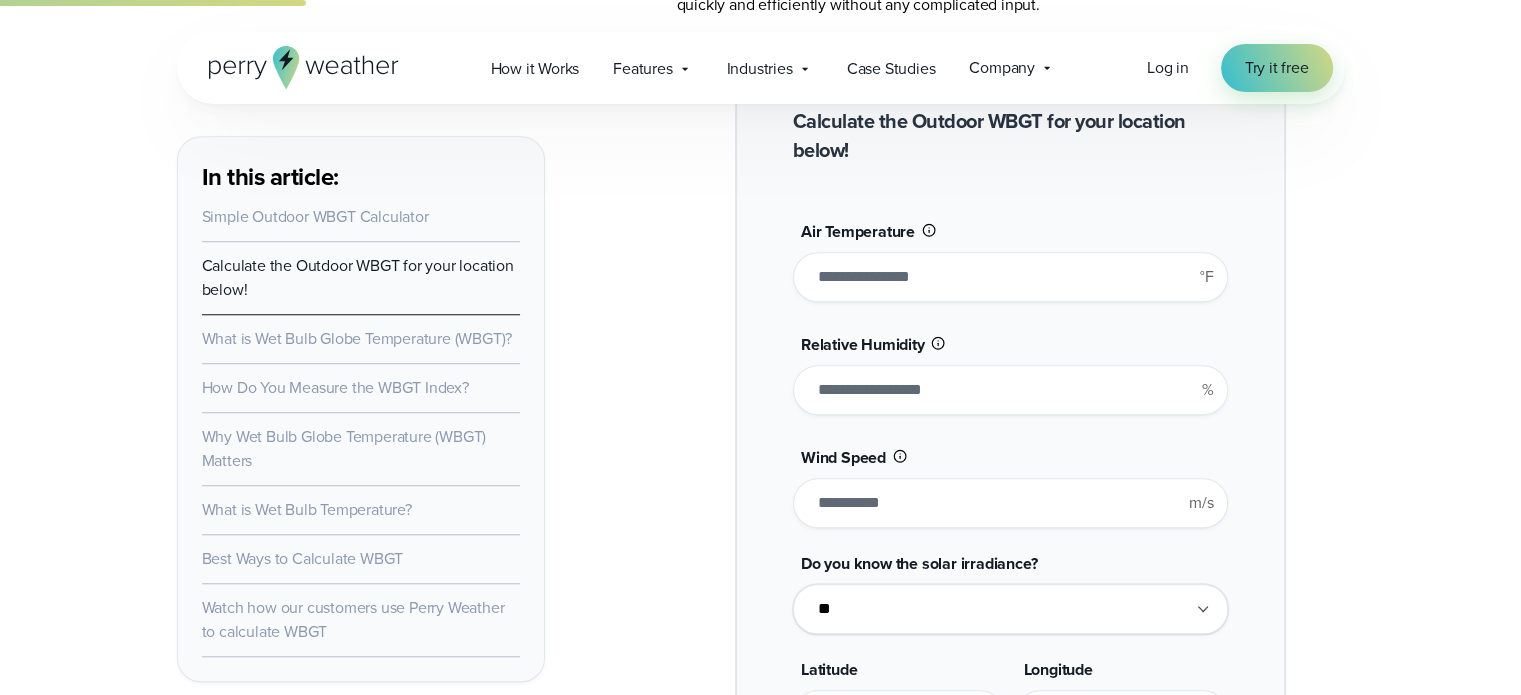 type on "******" 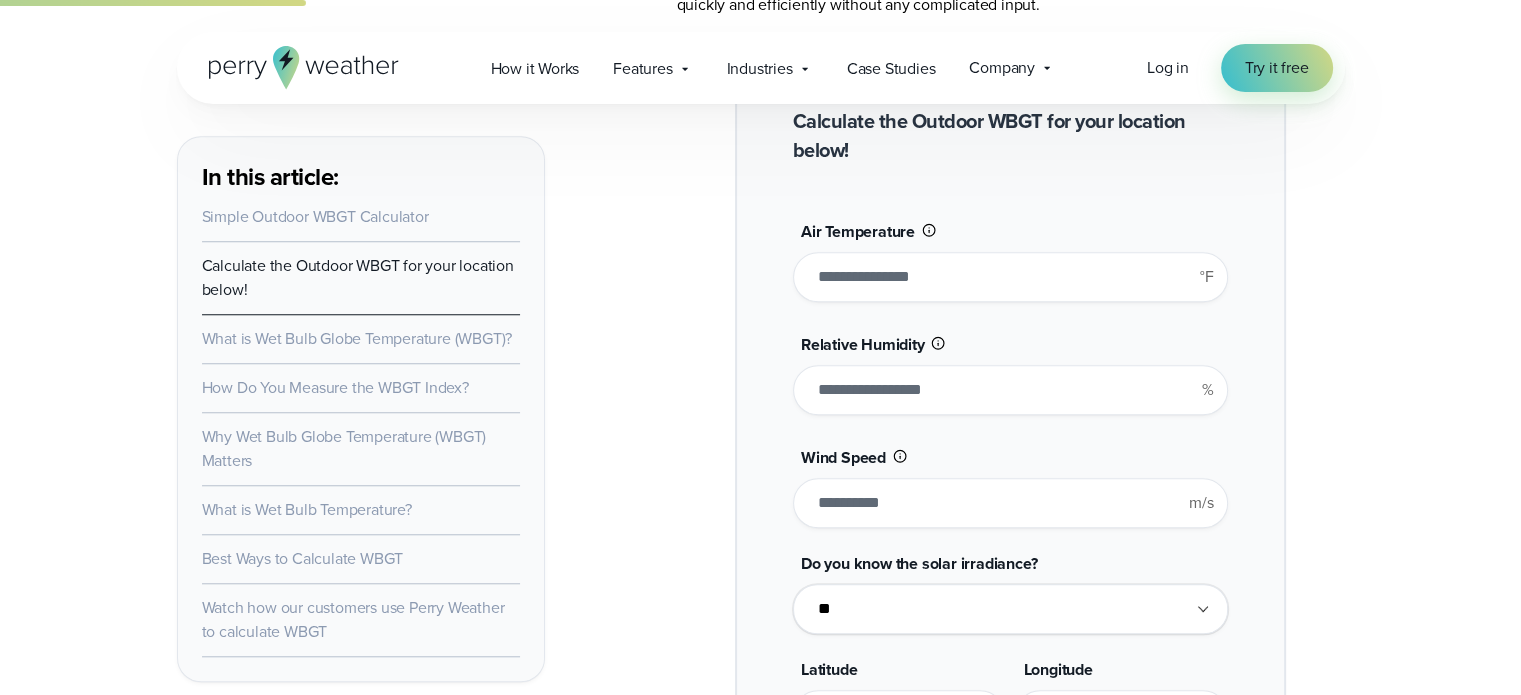 type on "*" 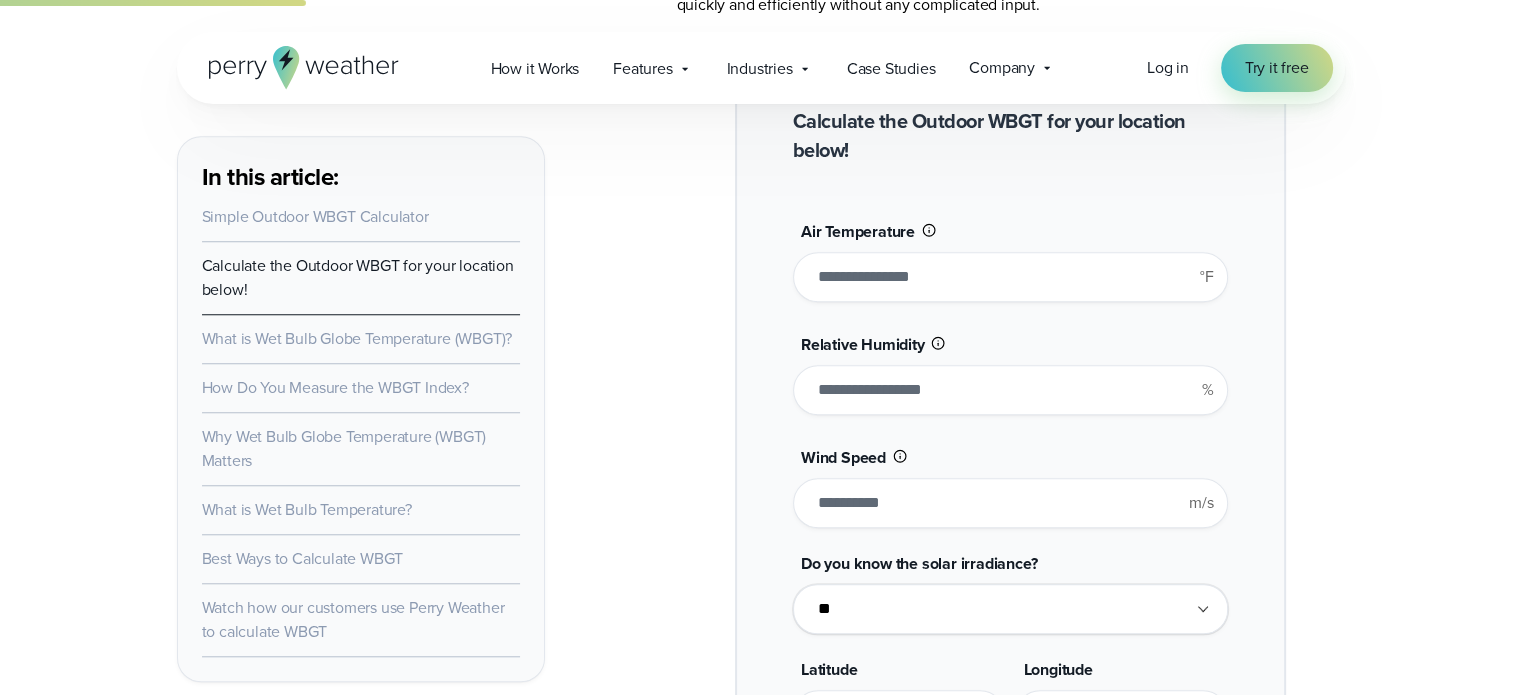 type on "*******" 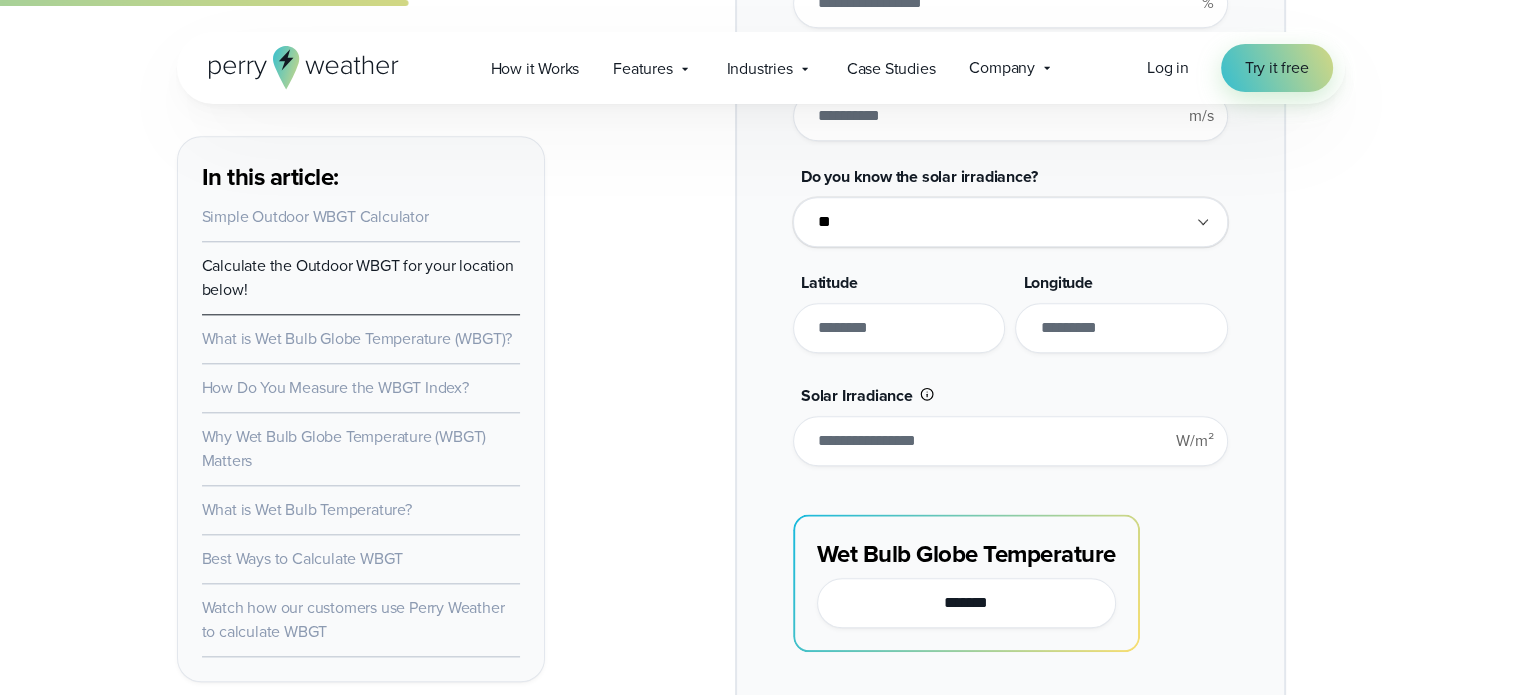 scroll, scrollTop: 2021, scrollLeft: 0, axis: vertical 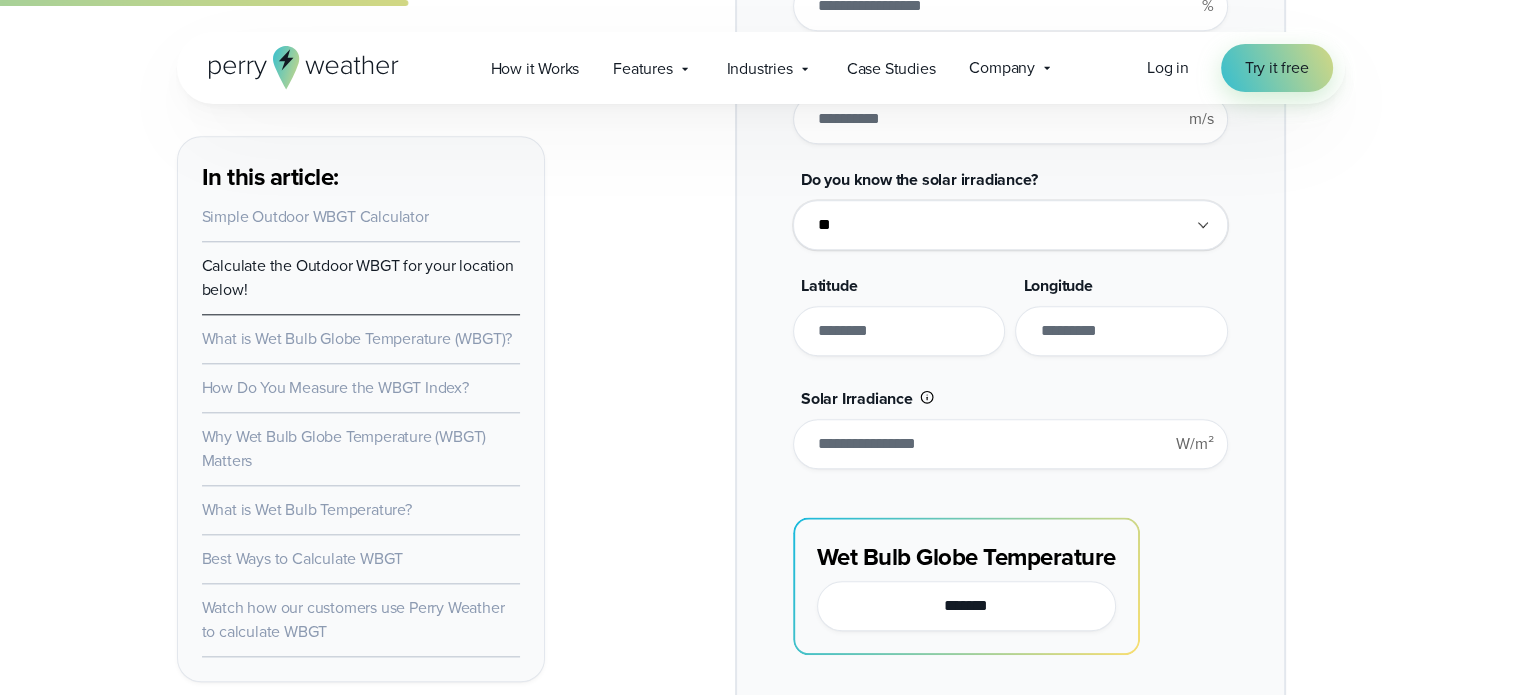 type on "*" 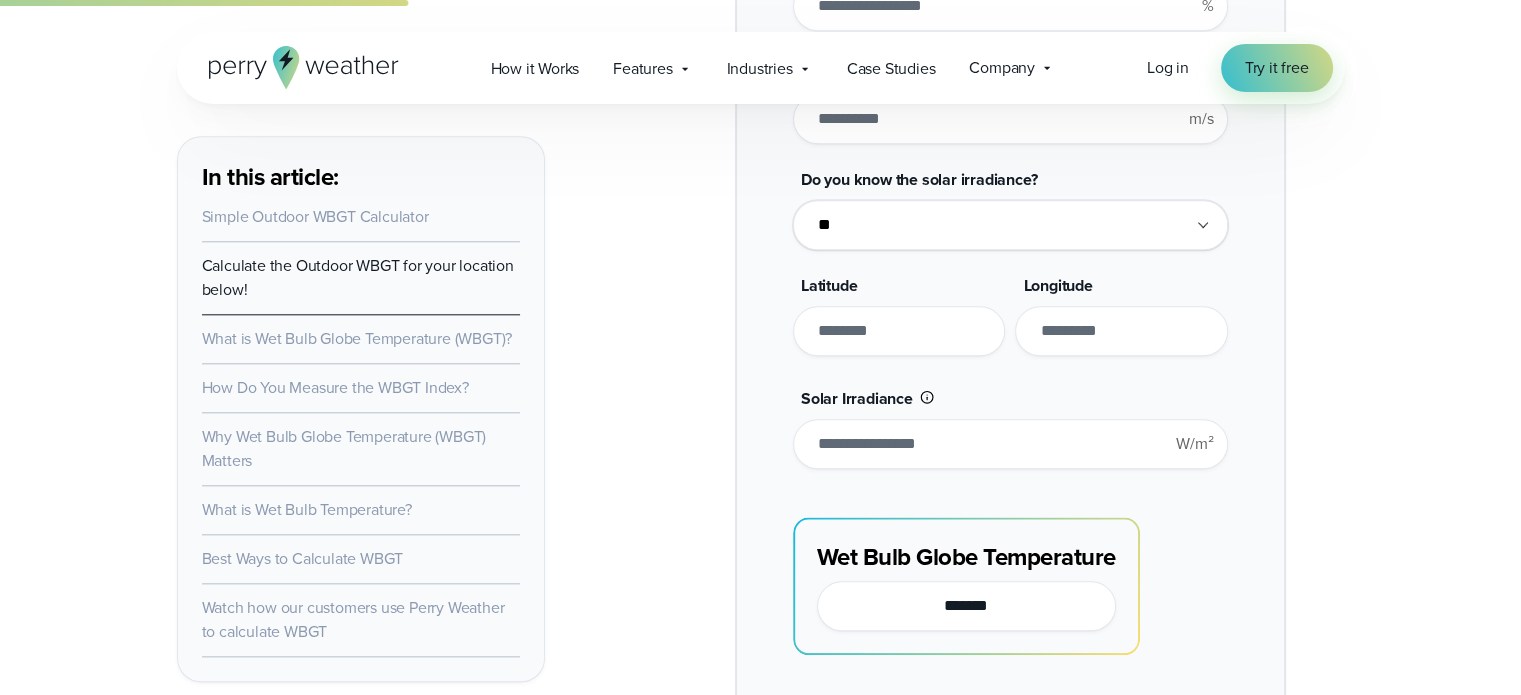 click on "**********" at bounding box center [1010, 225] 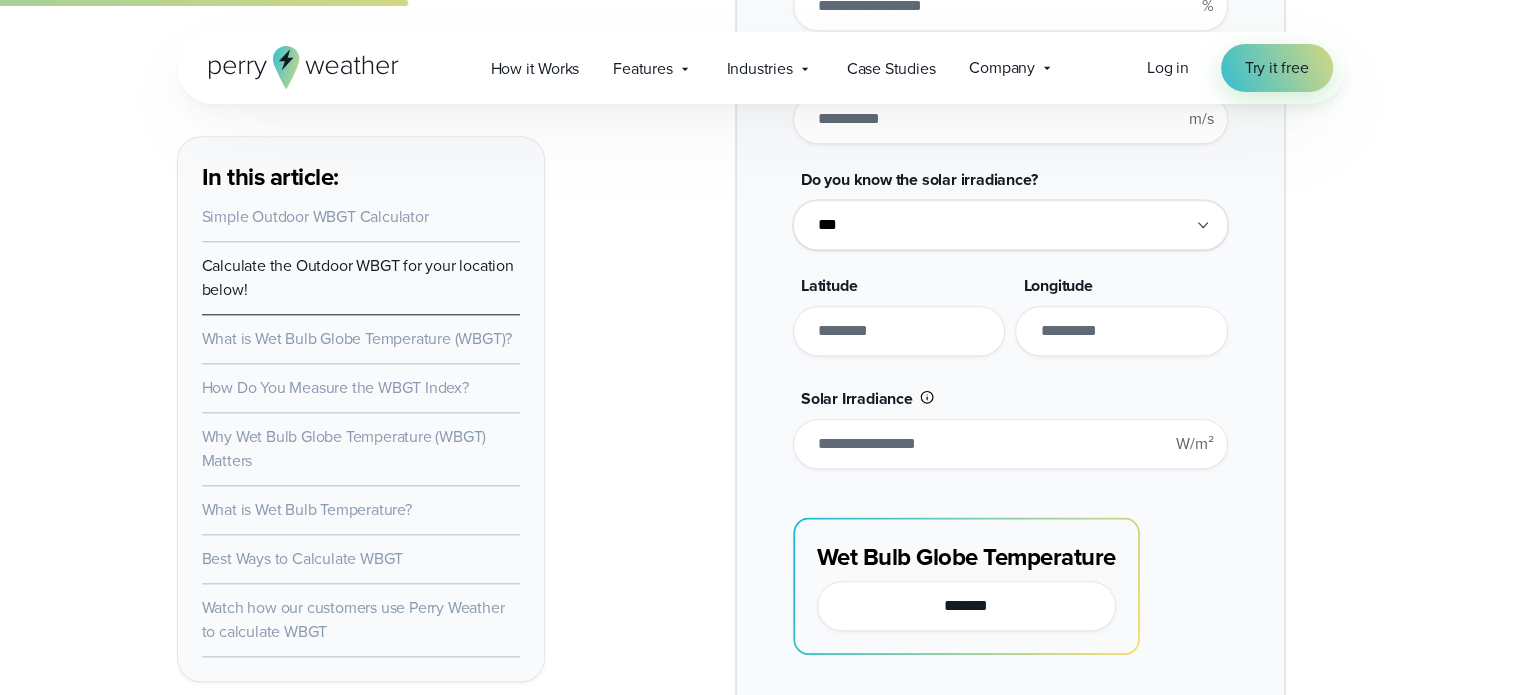 click on "**********" at bounding box center (1010, 225) 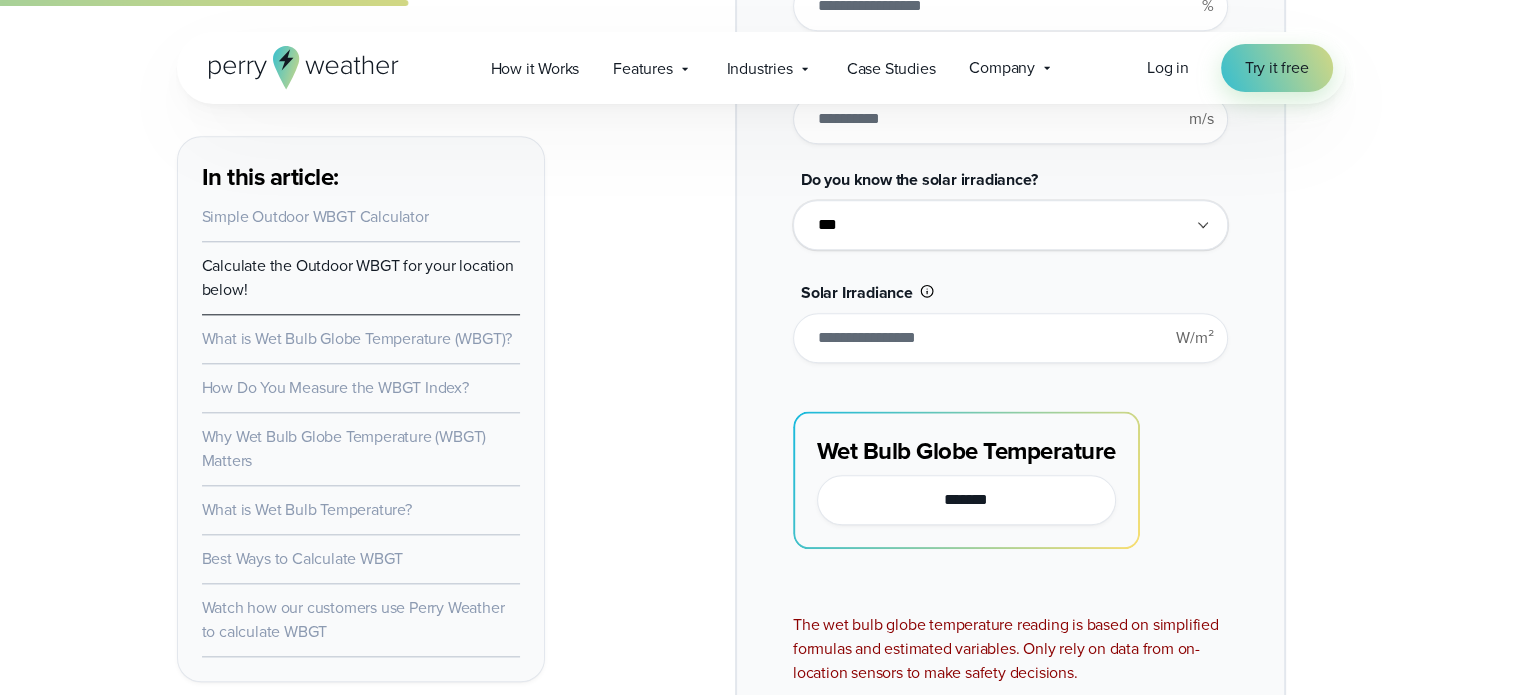 click on "*" at bounding box center (1010, 338) 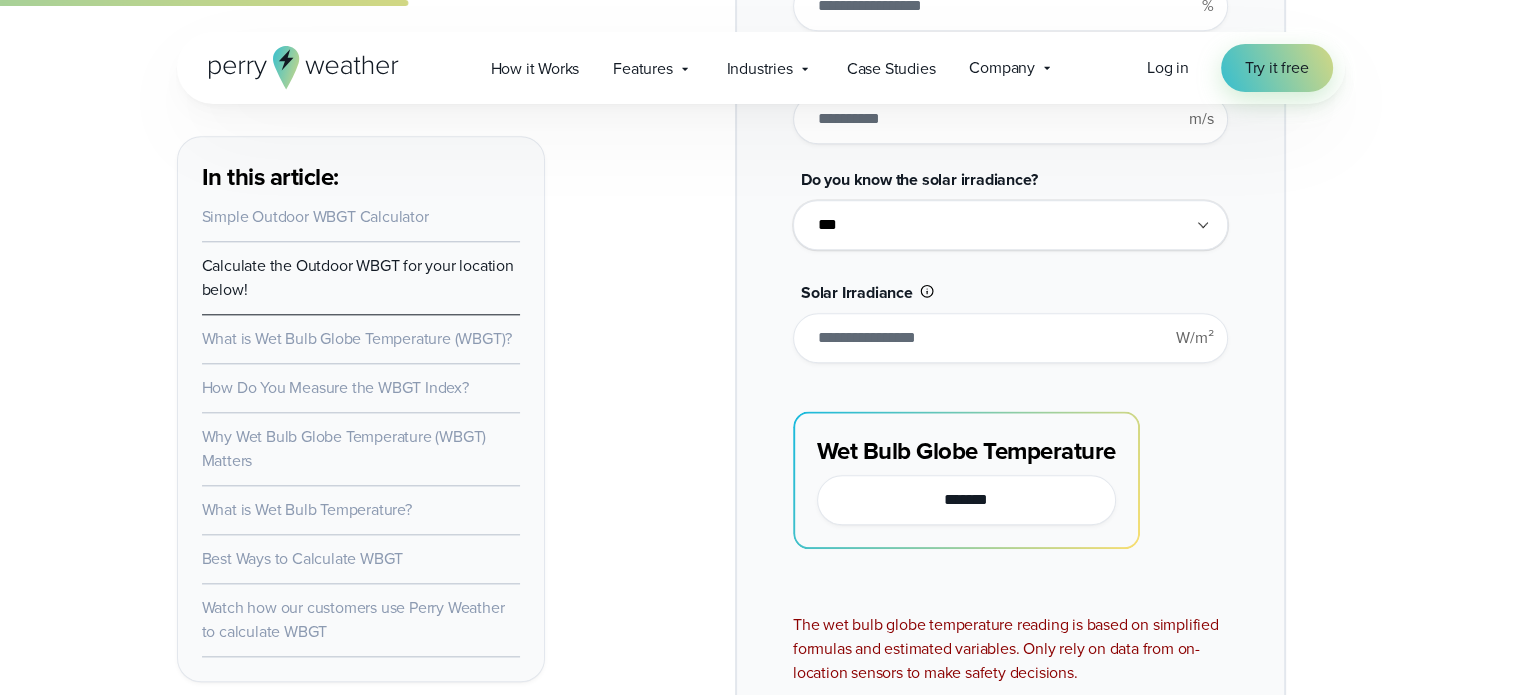 type on "**" 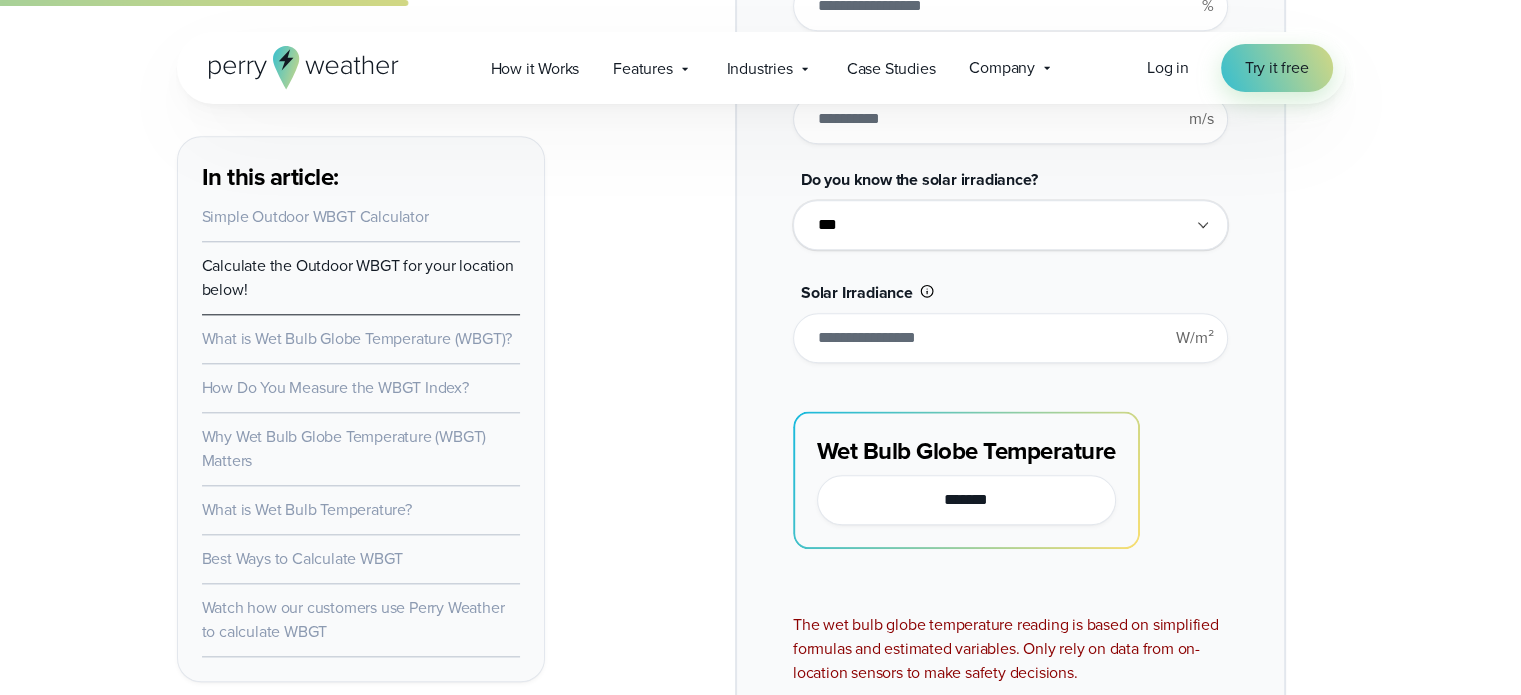 type on "*******" 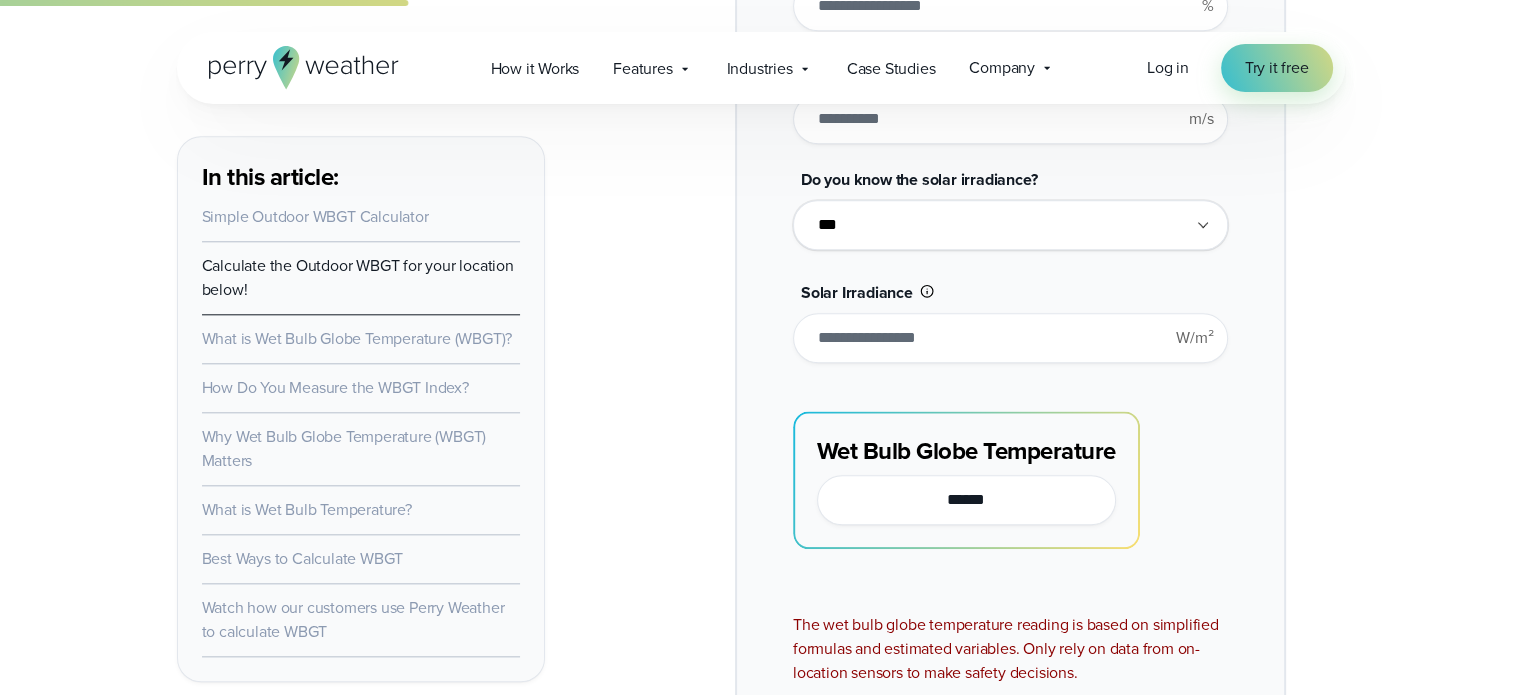 type on "**" 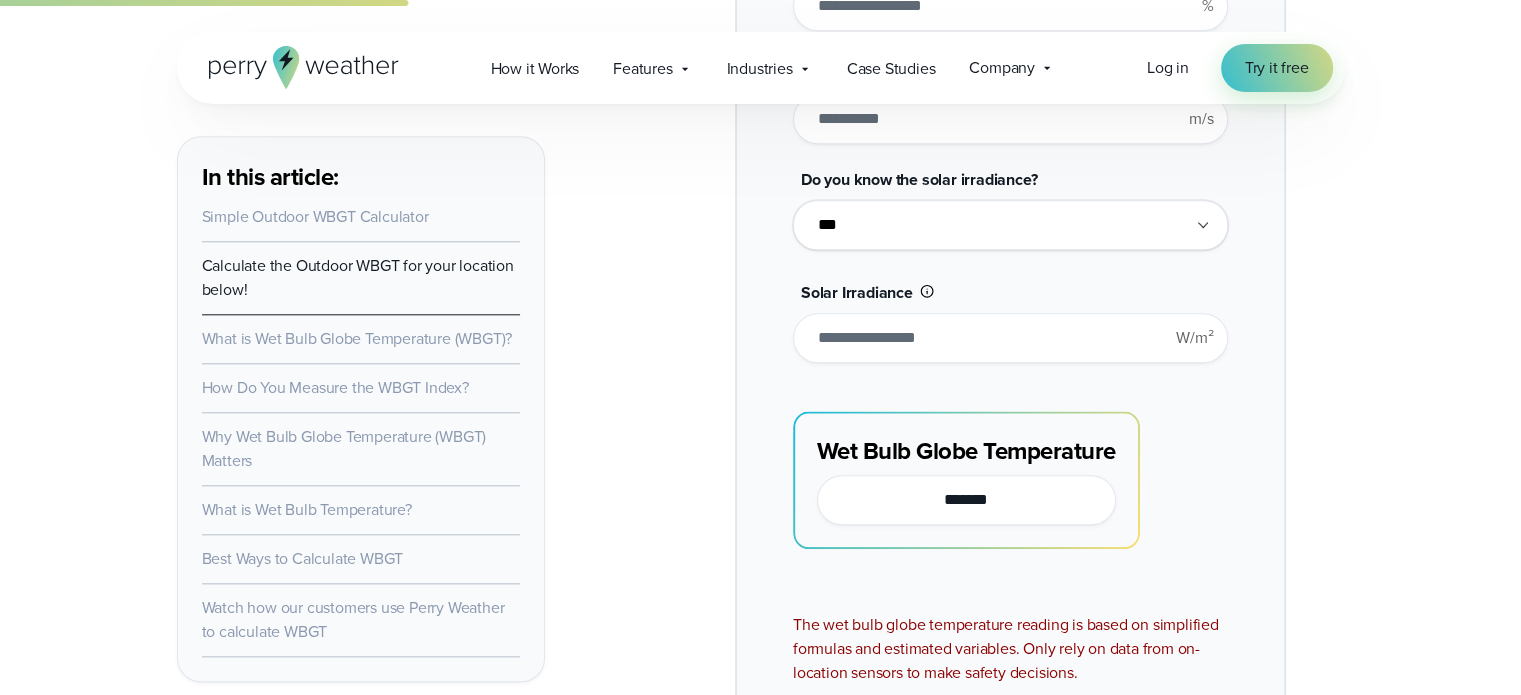 type on "*******" 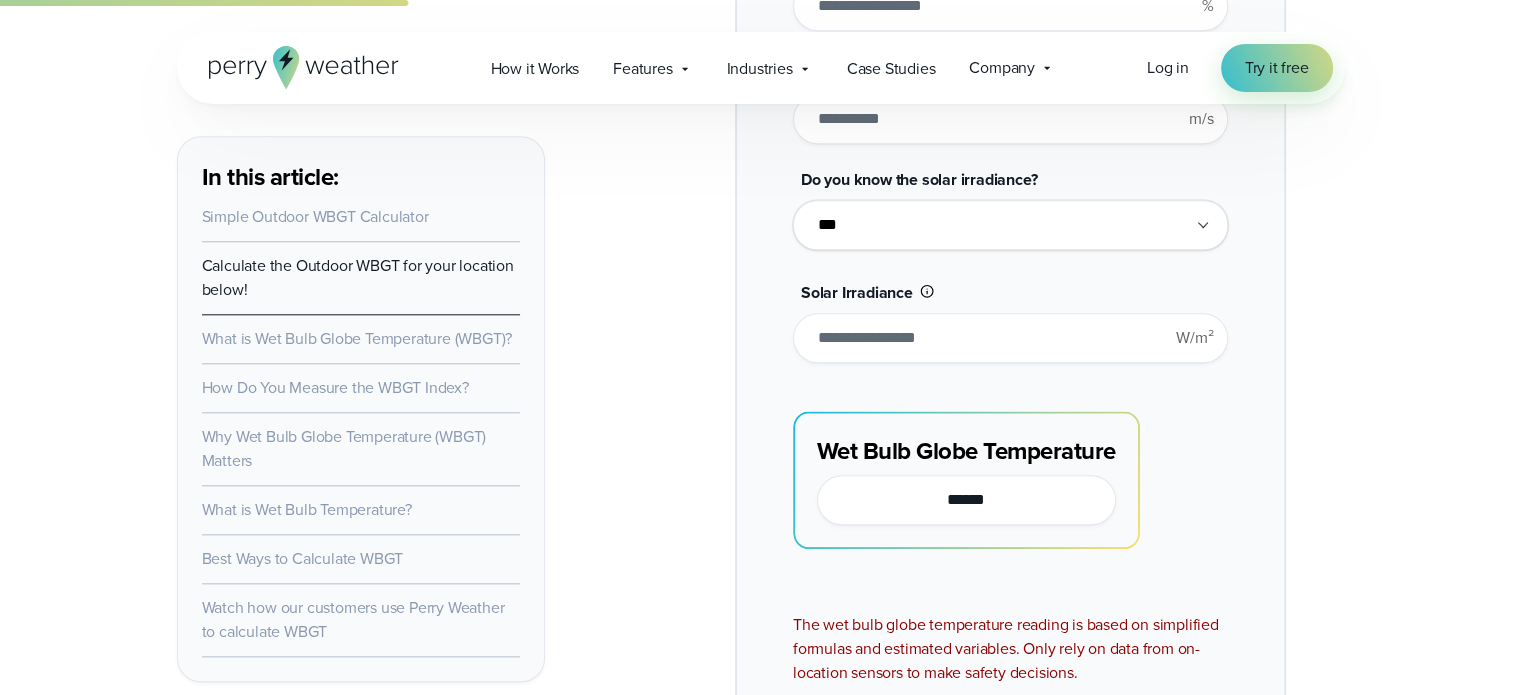 type on "**" 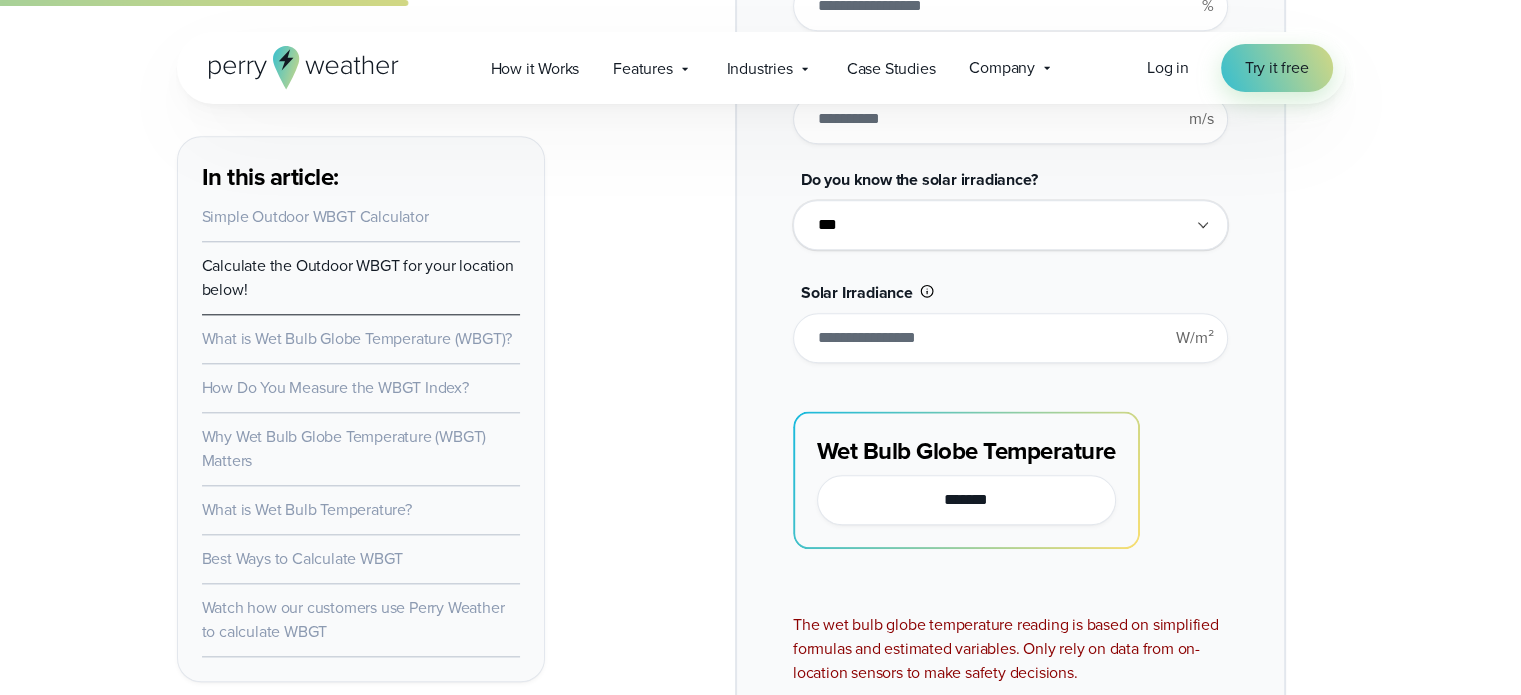 type on "*******" 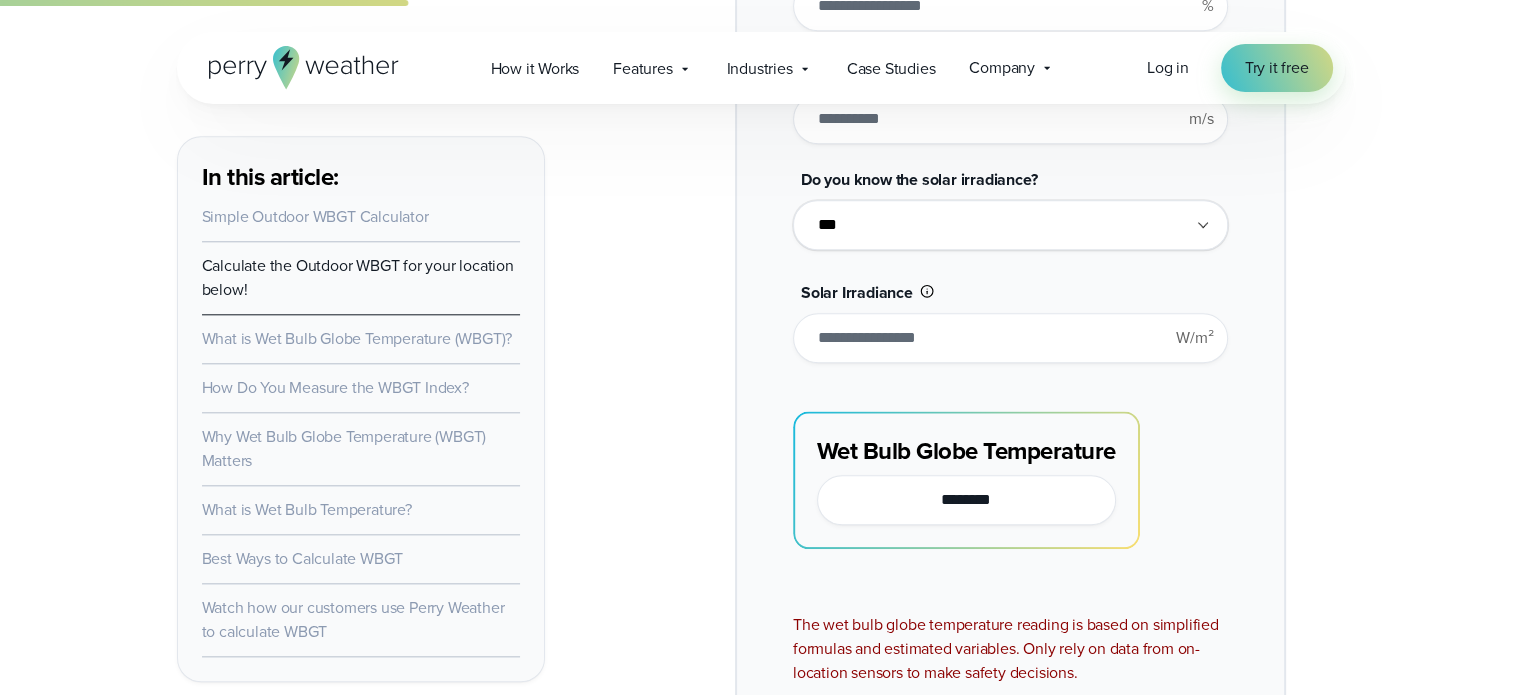 type on "****" 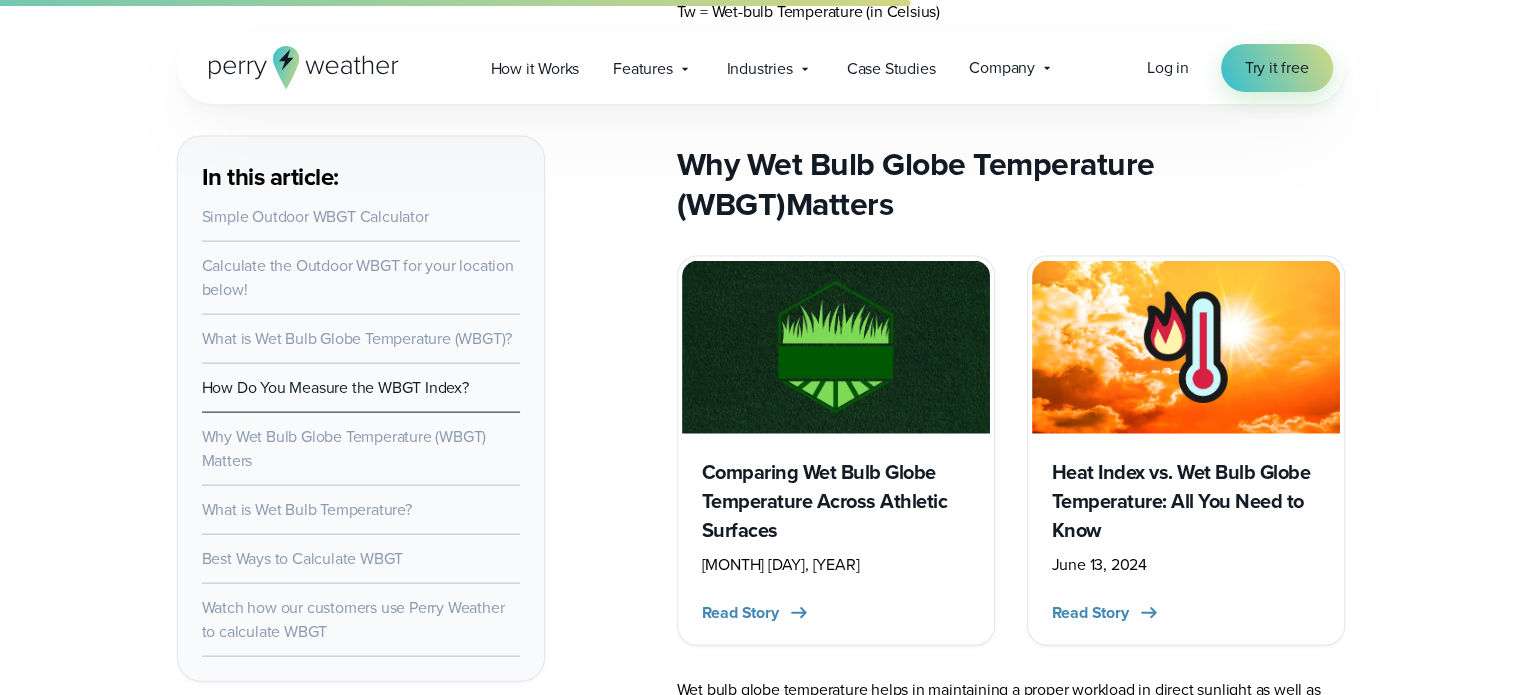 scroll, scrollTop: 4236, scrollLeft: 0, axis: vertical 